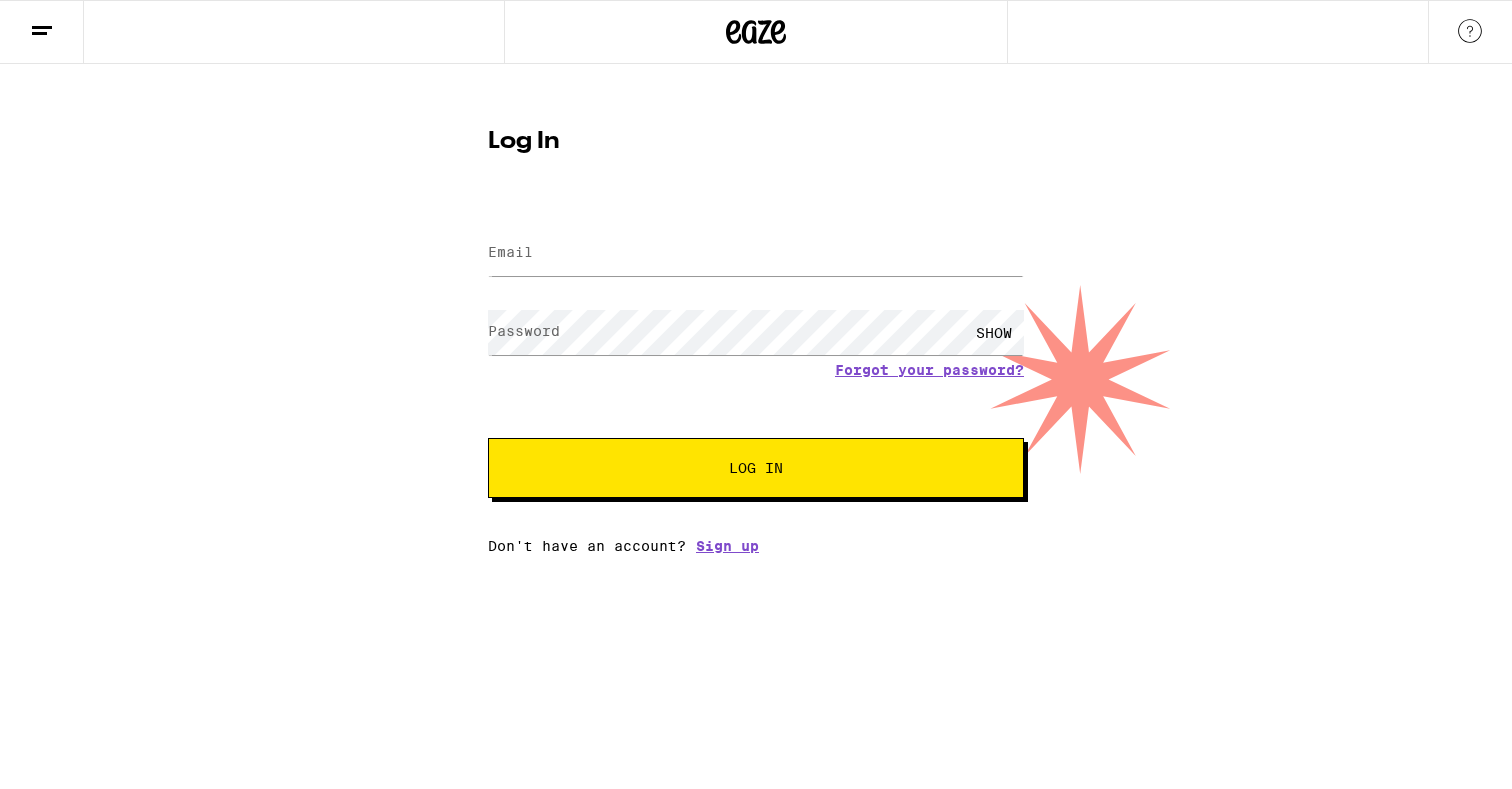 scroll, scrollTop: 0, scrollLeft: 0, axis: both 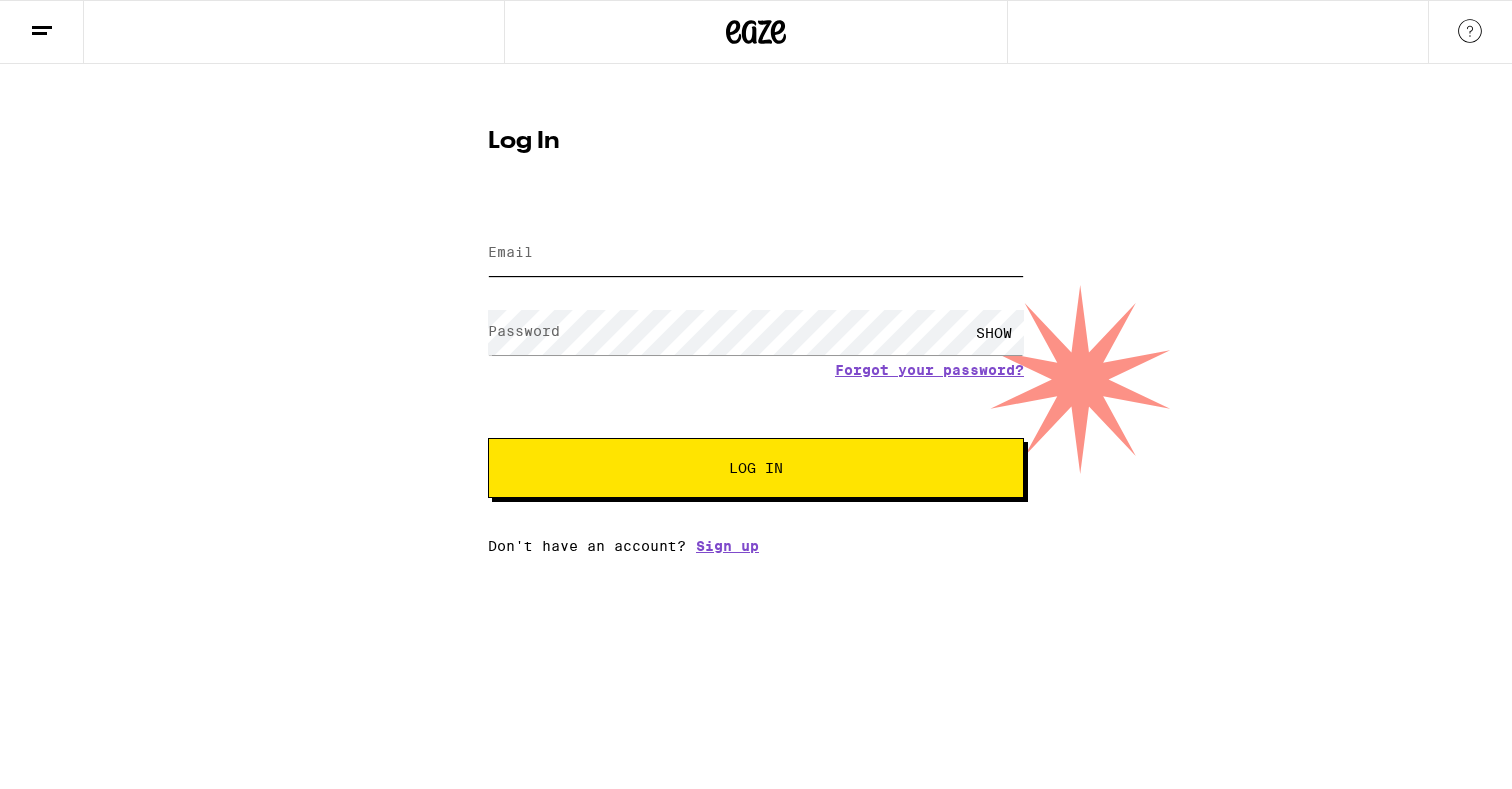 type on "[EMAIL]" 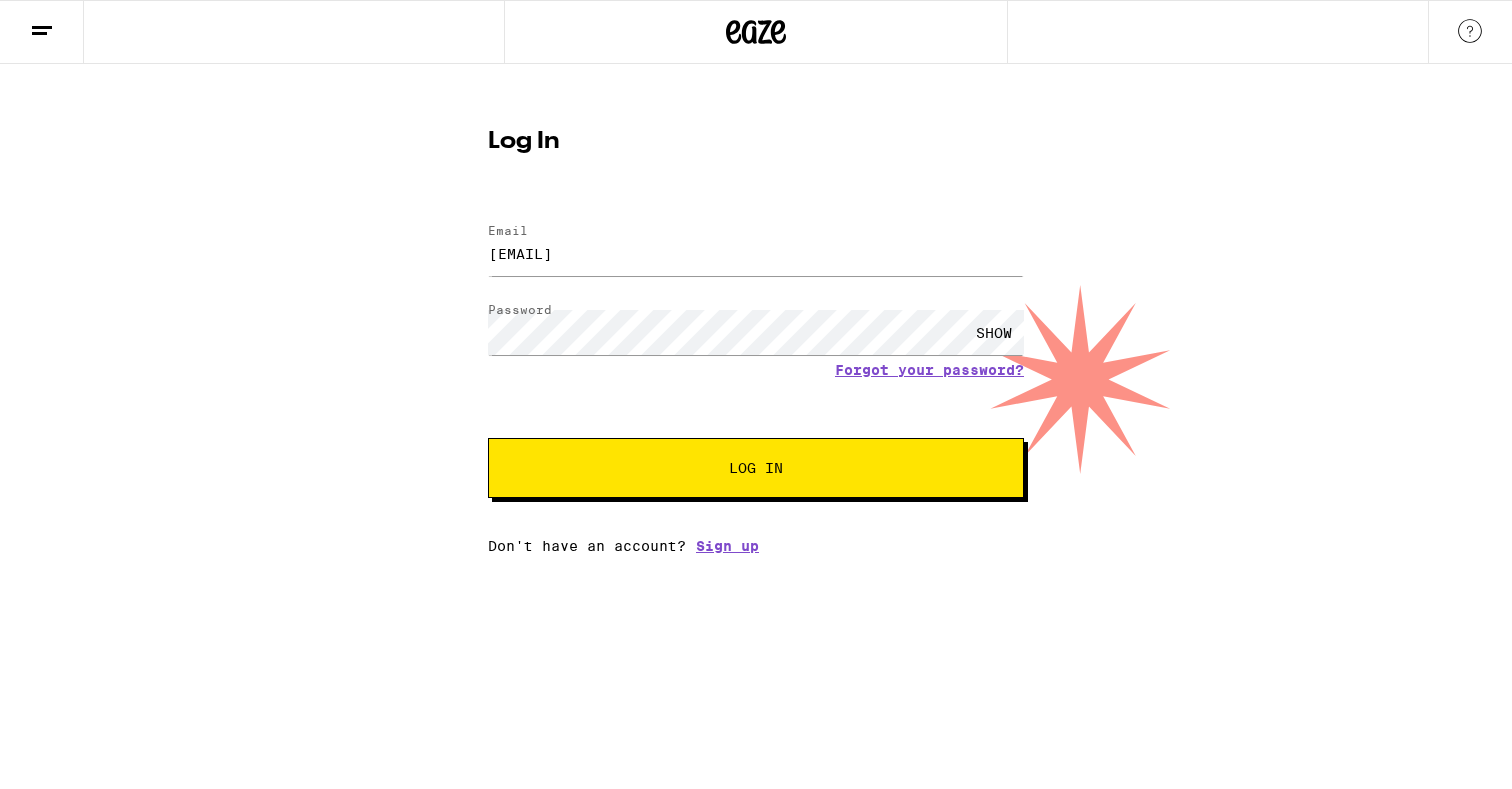 click on "Log In" at bounding box center [756, 468] 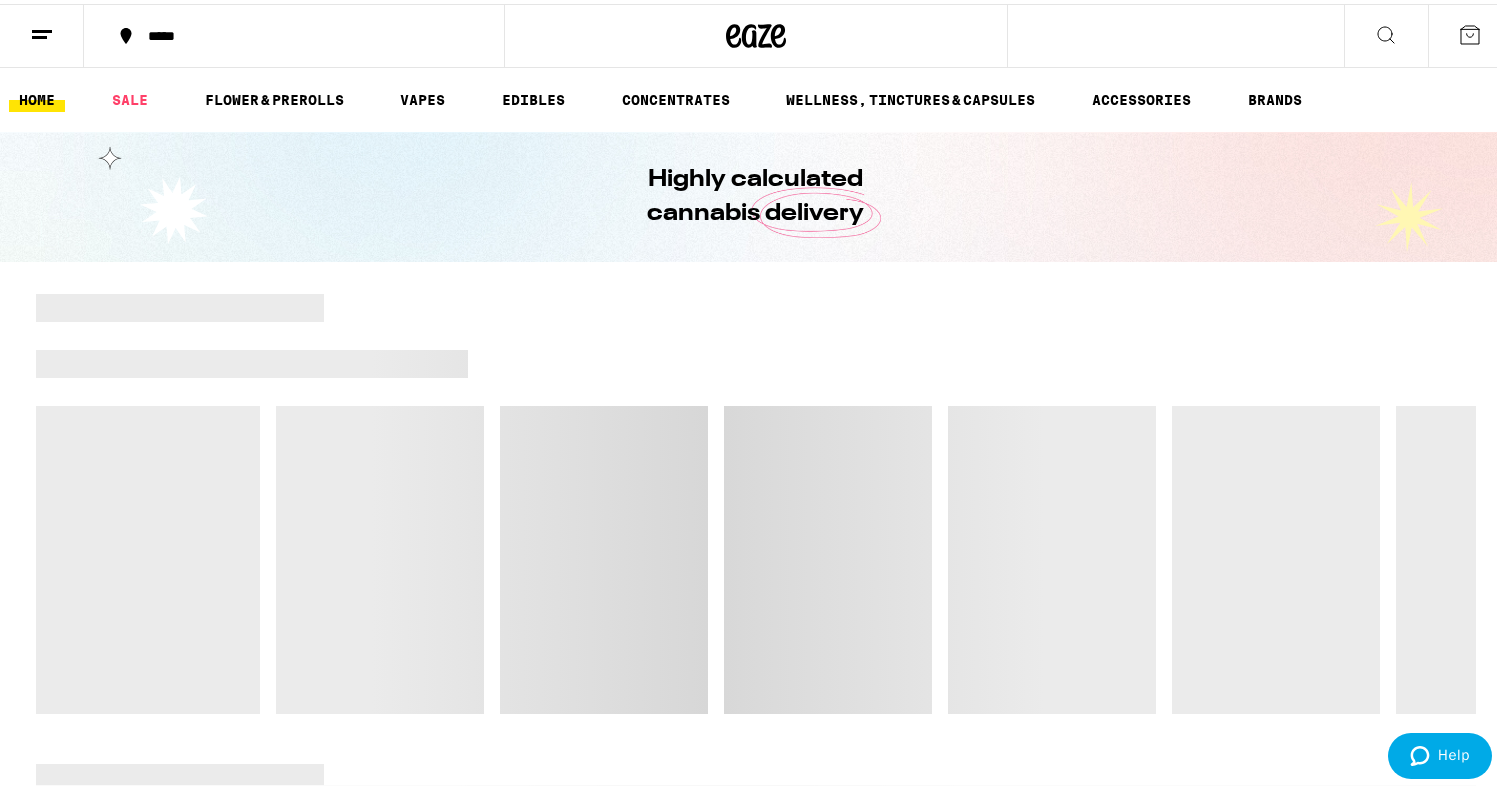 scroll, scrollTop: 0, scrollLeft: 0, axis: both 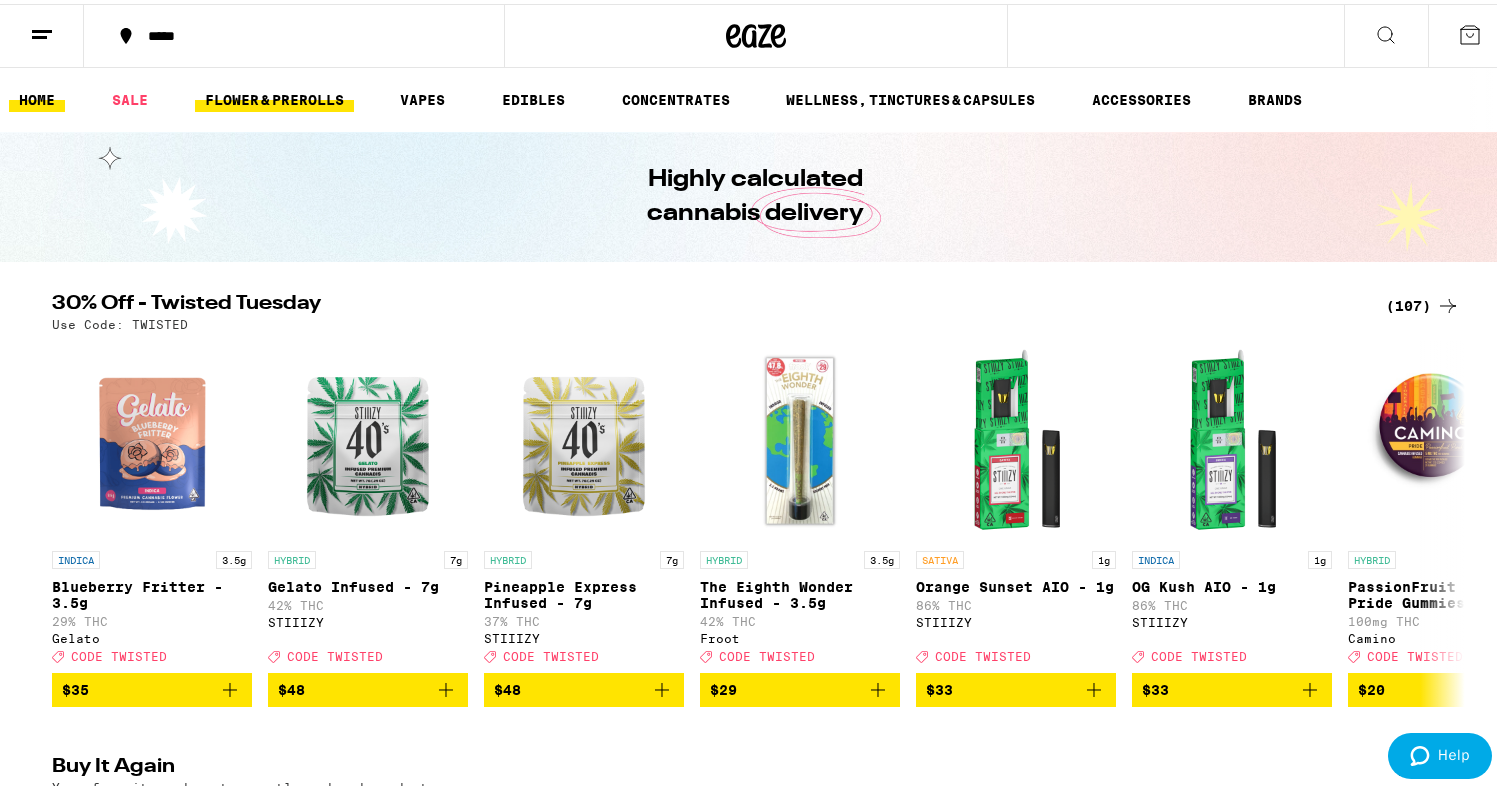 click on "FLOWER & PREROLLS" at bounding box center (274, 96) 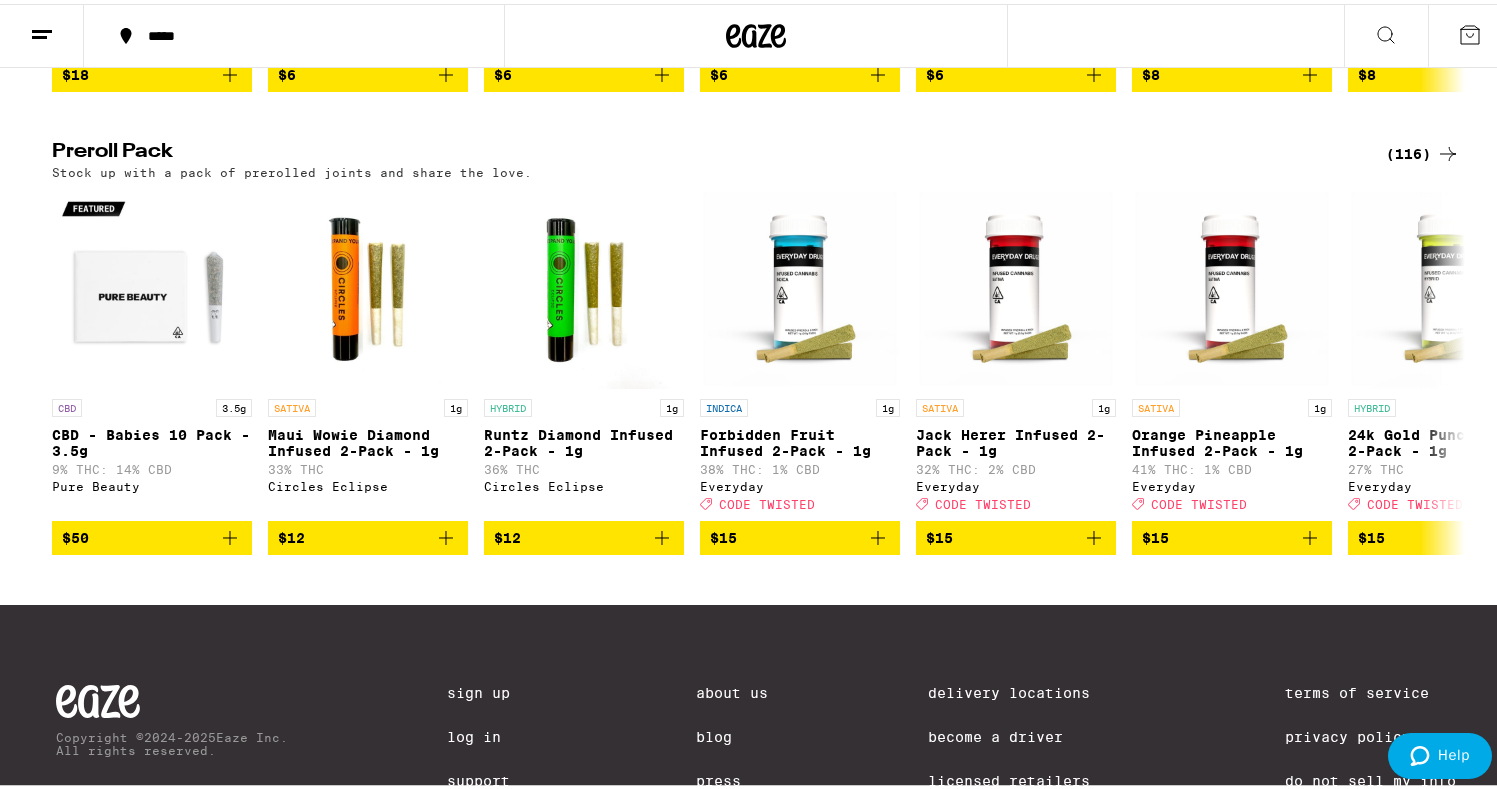scroll, scrollTop: 1500, scrollLeft: 0, axis: vertical 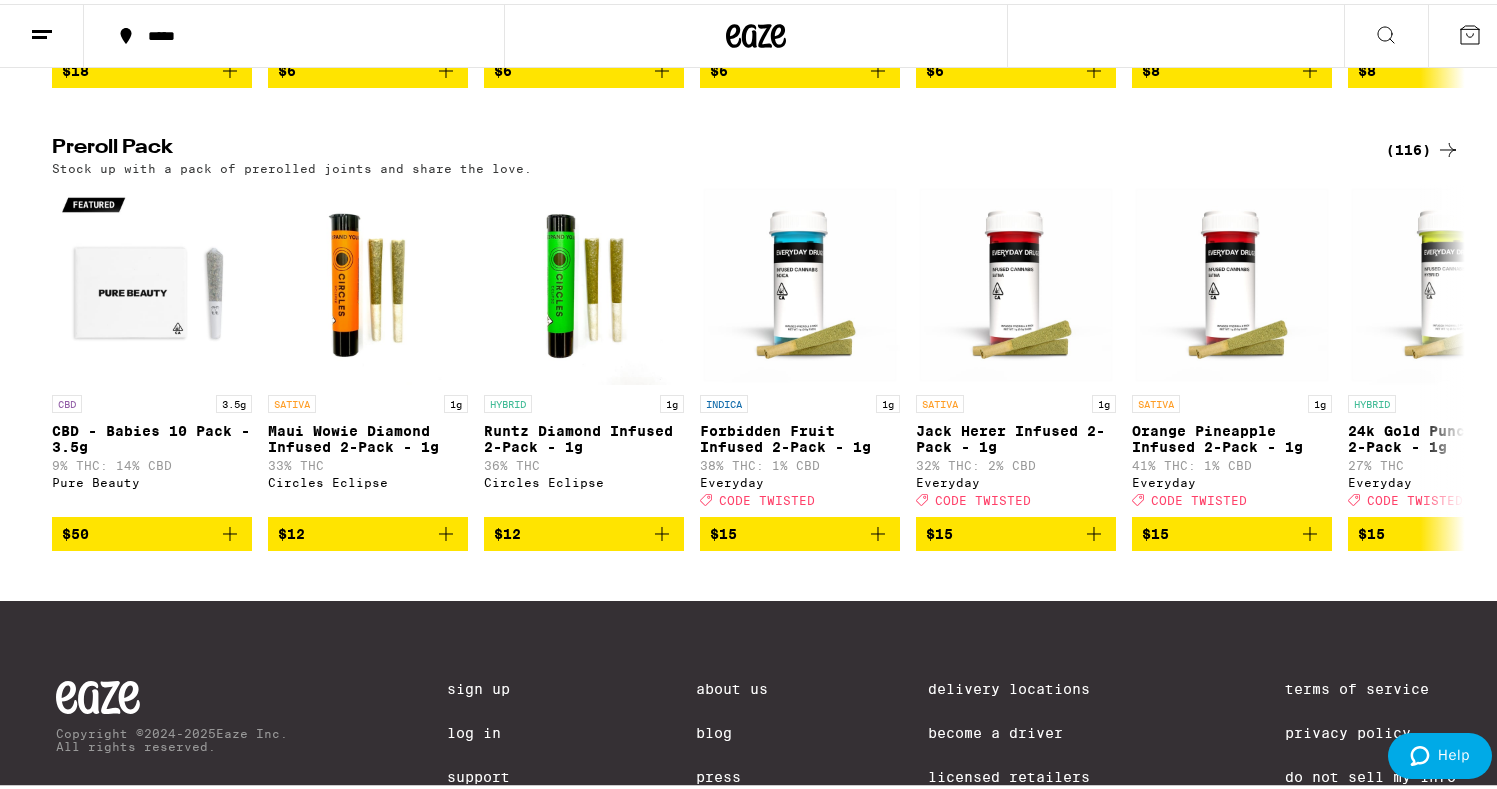click on "(116)" at bounding box center [1423, 146] 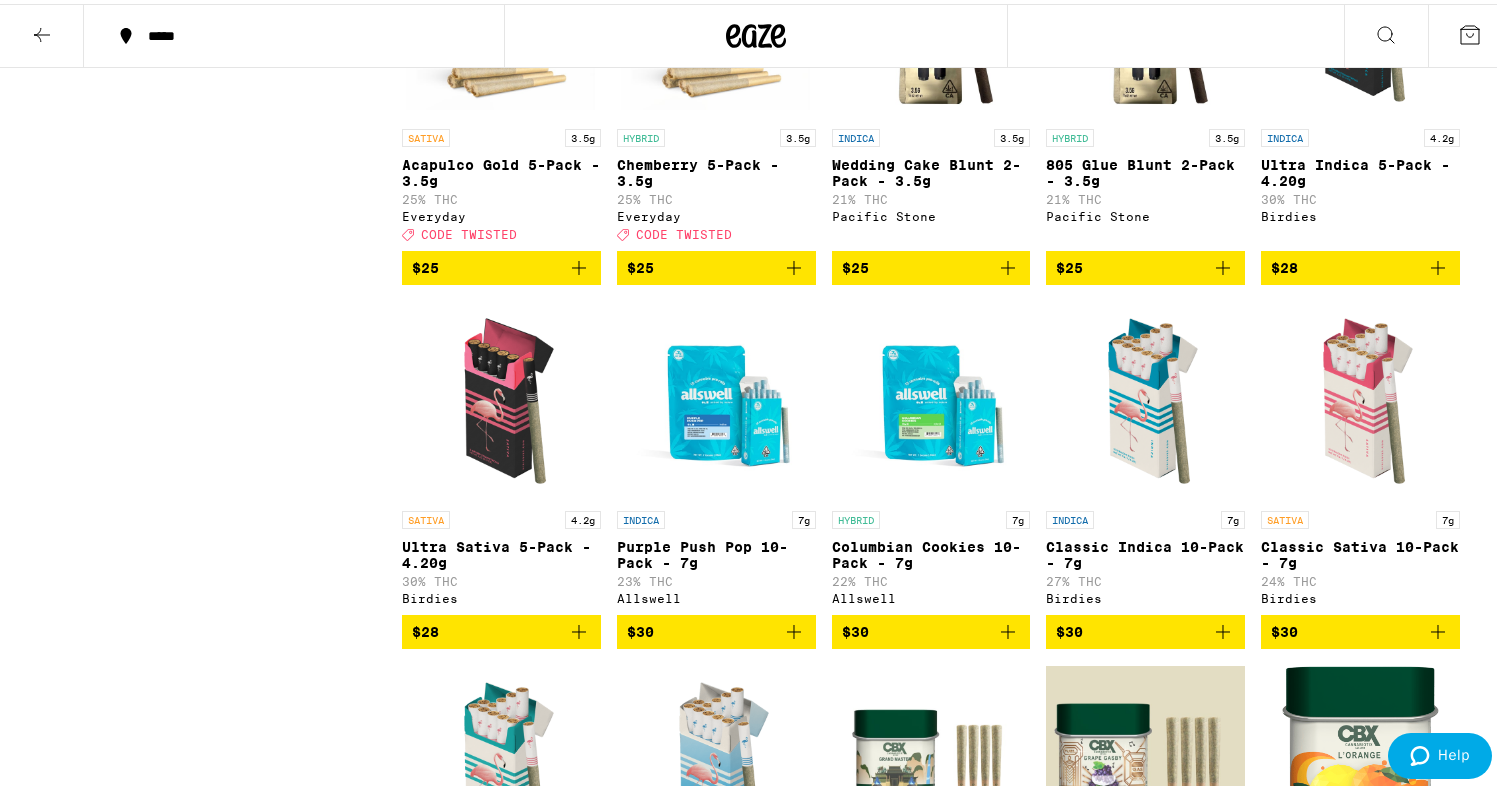 scroll, scrollTop: 1900, scrollLeft: 0, axis: vertical 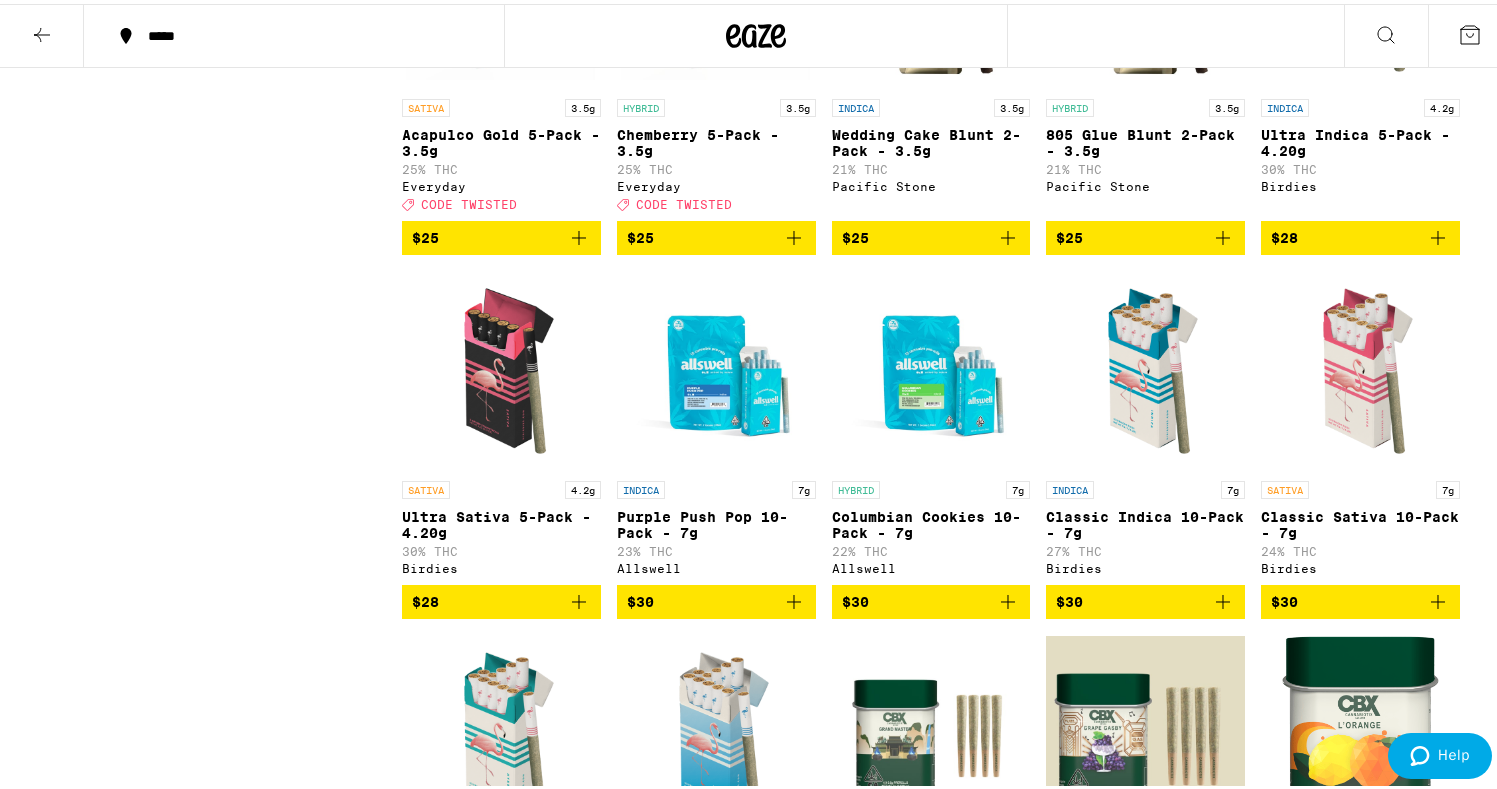 click 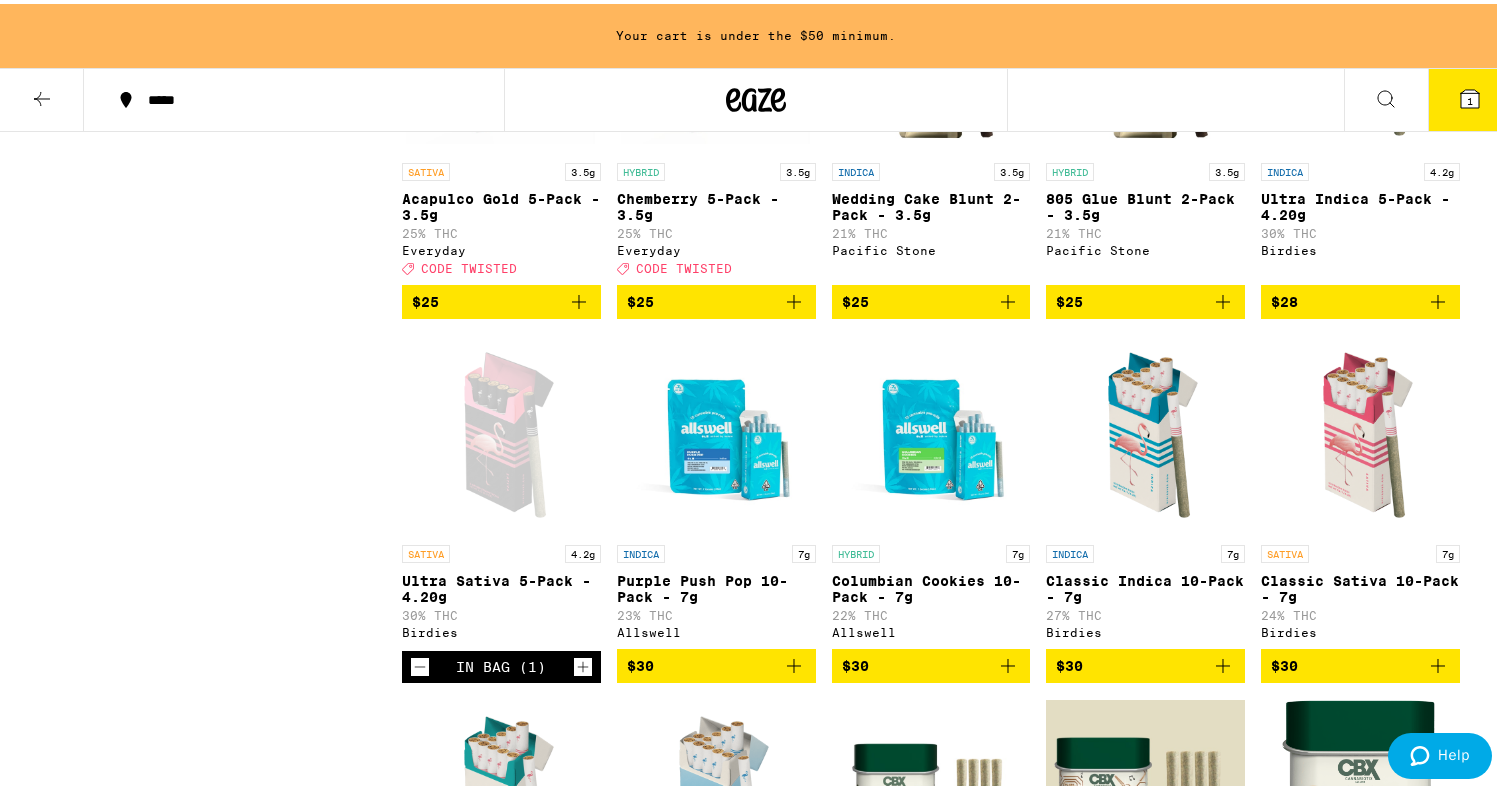 scroll, scrollTop: 1964, scrollLeft: 0, axis: vertical 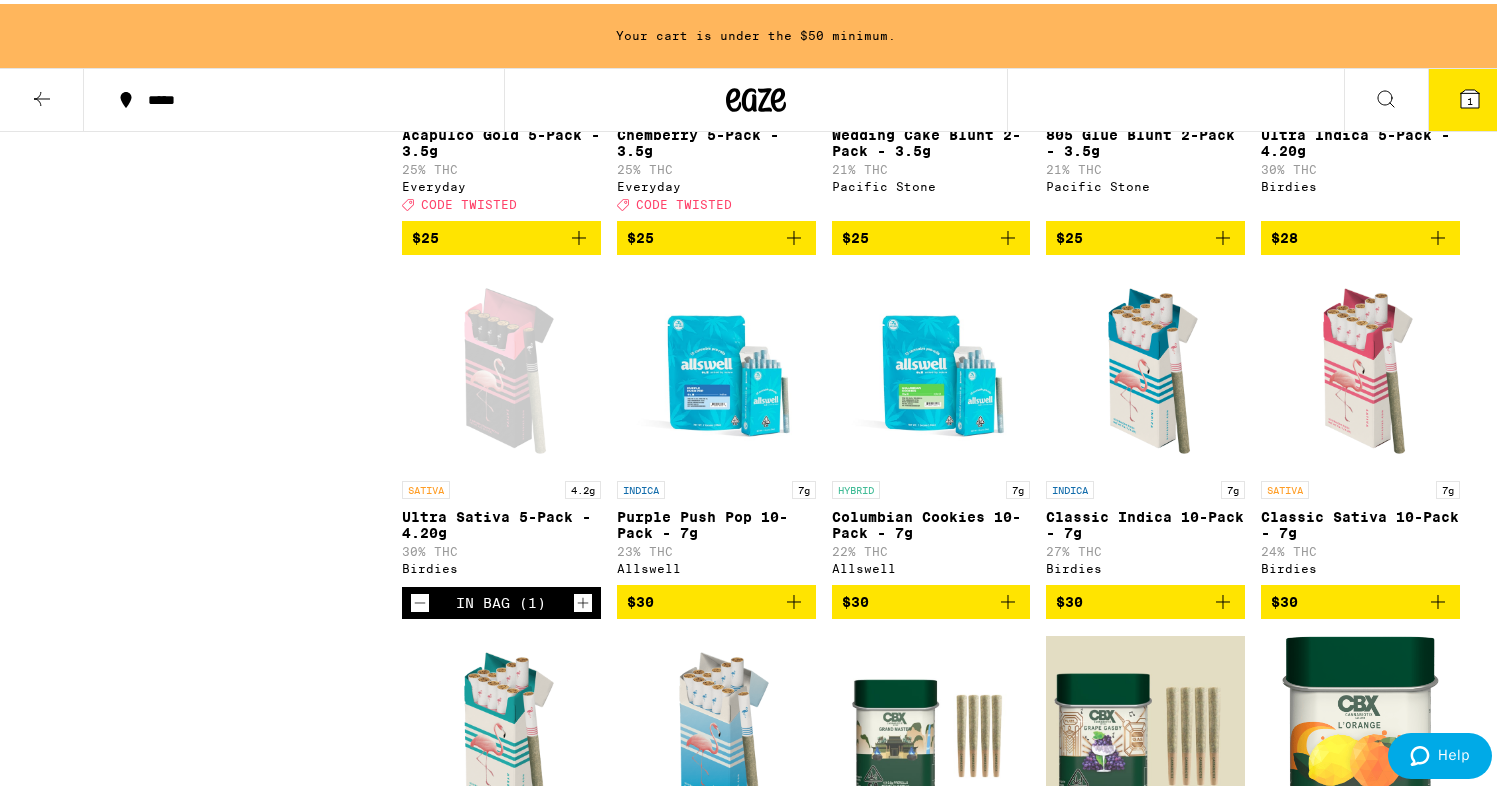 click 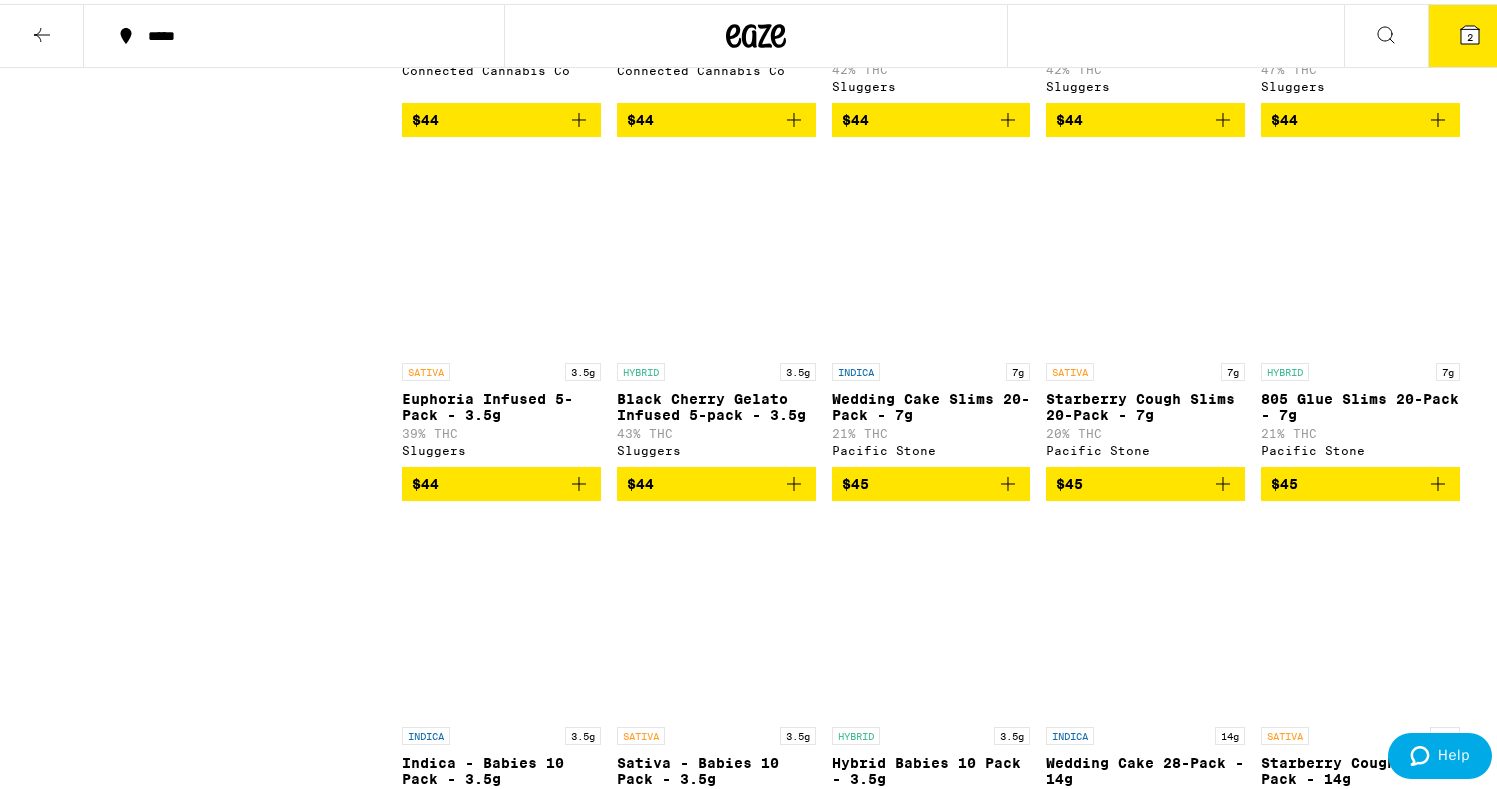 scroll, scrollTop: 7900, scrollLeft: 0, axis: vertical 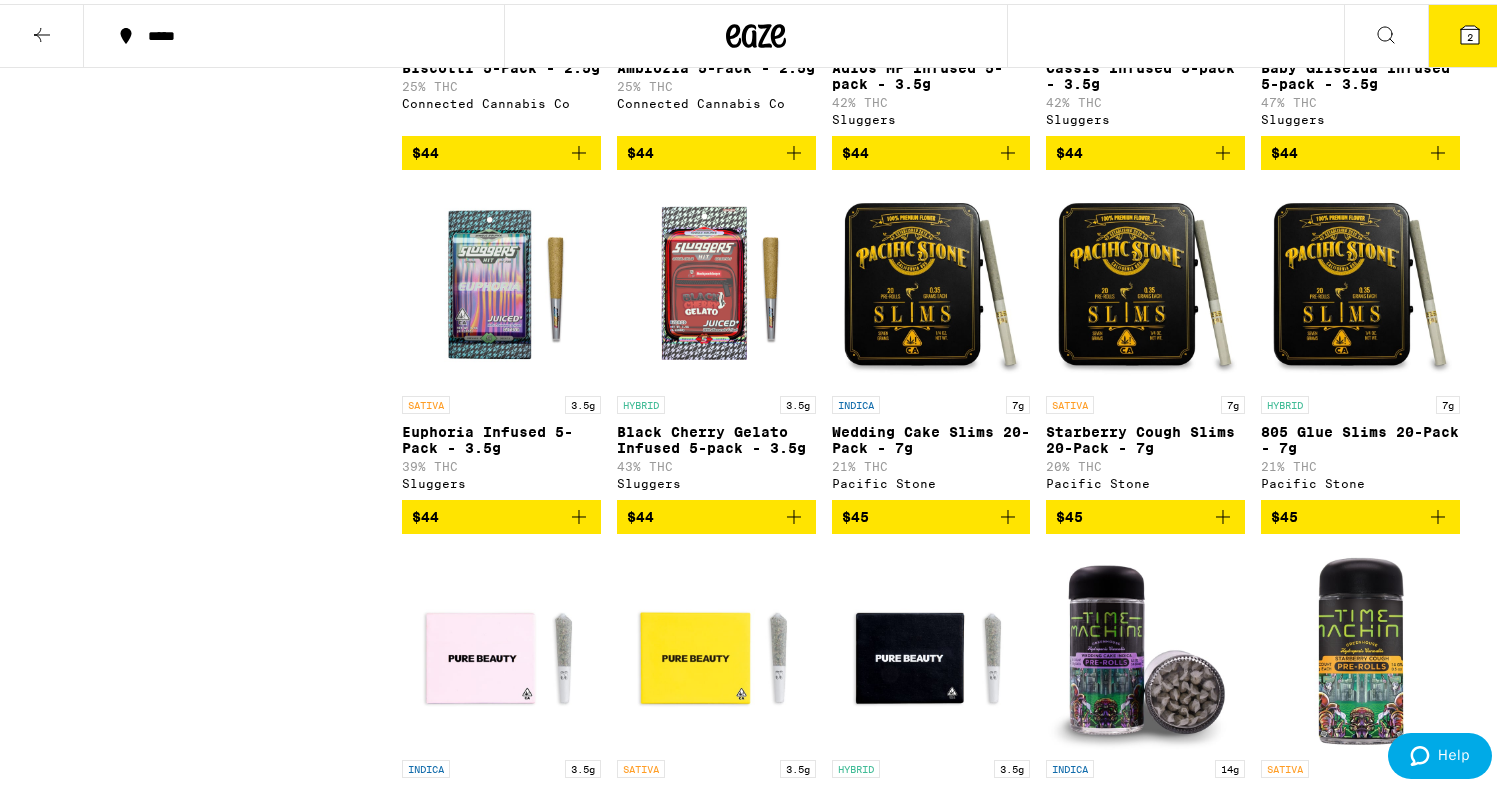 click 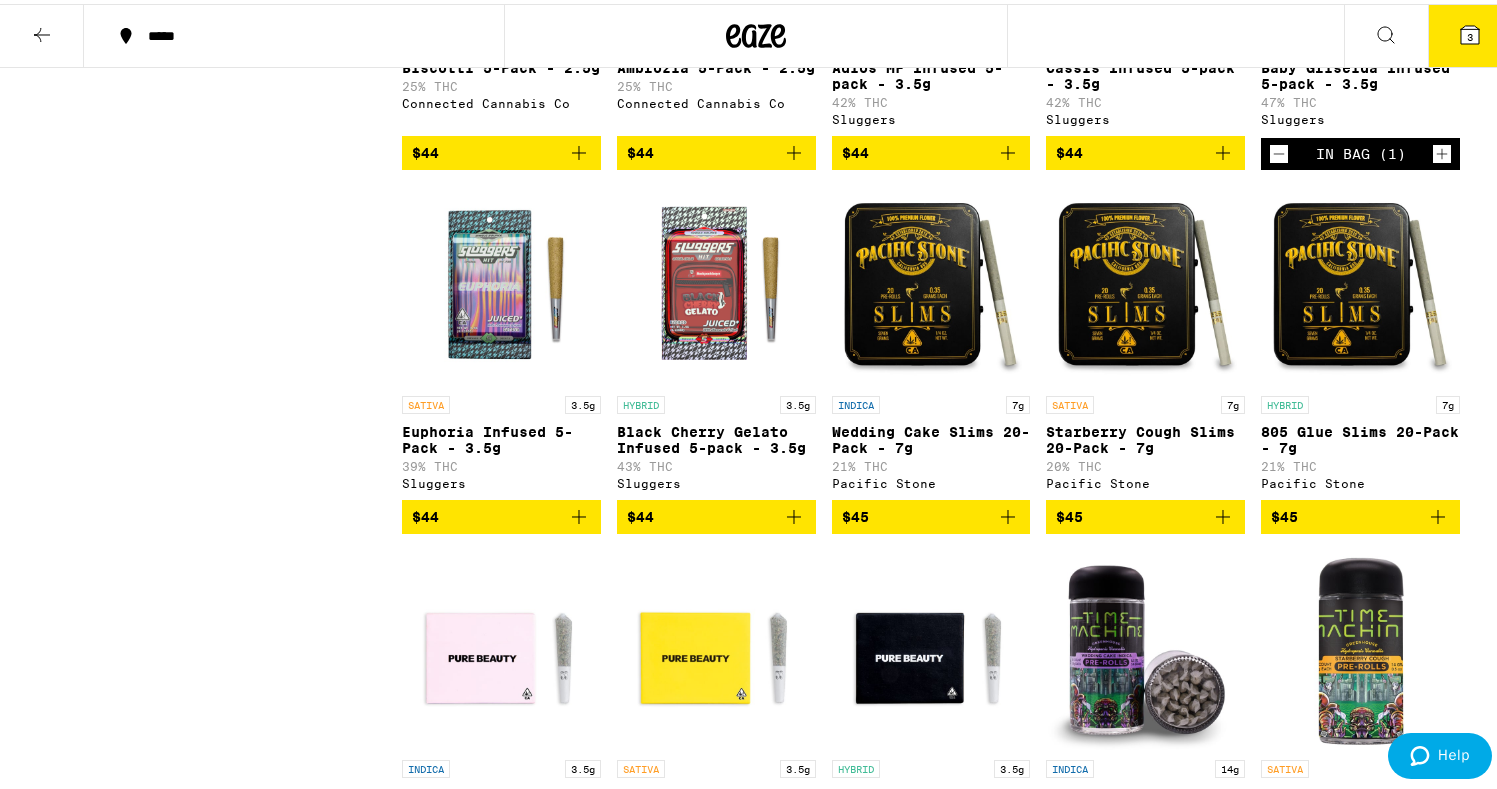 click 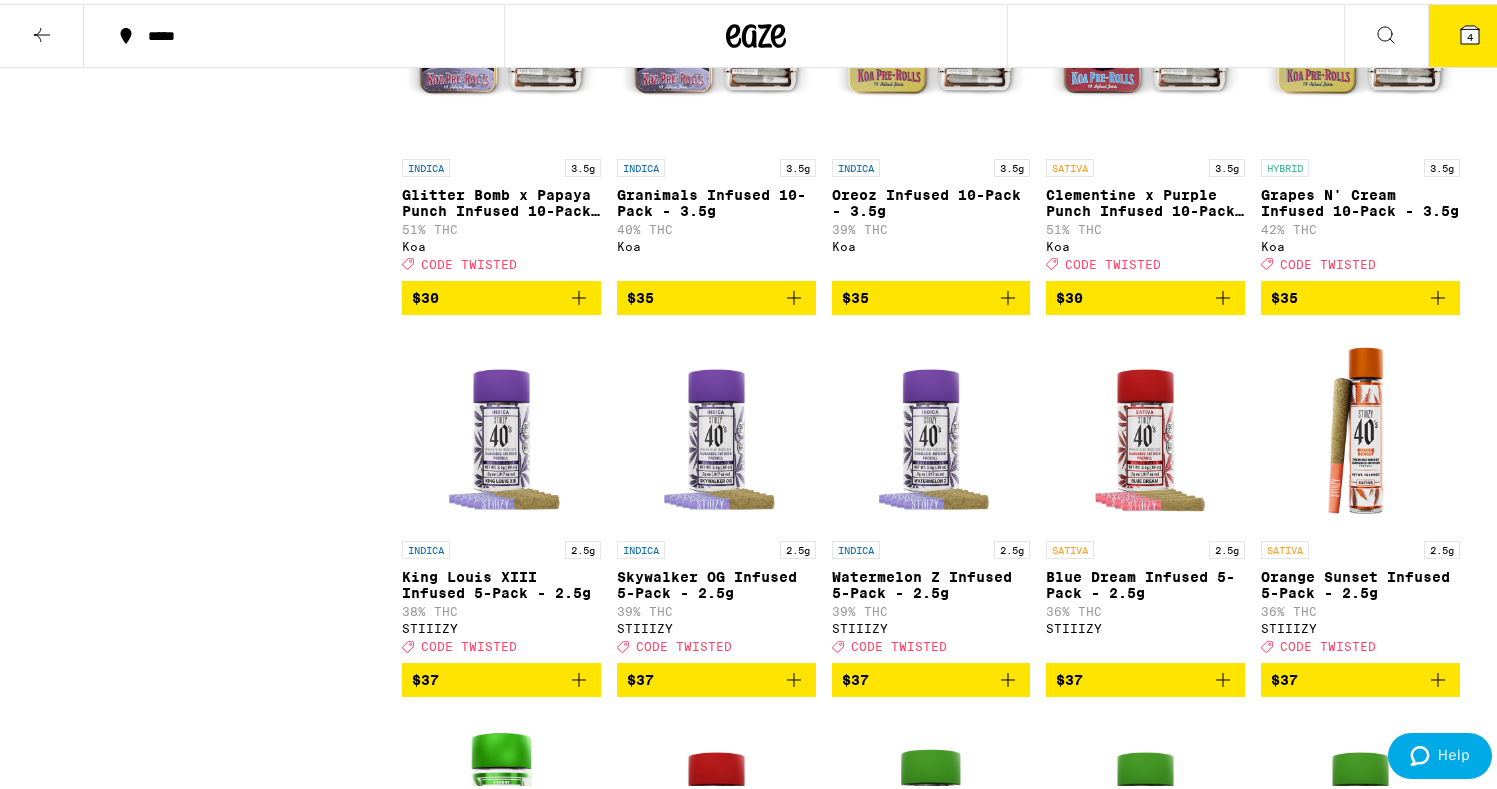 scroll, scrollTop: 3700, scrollLeft: 0, axis: vertical 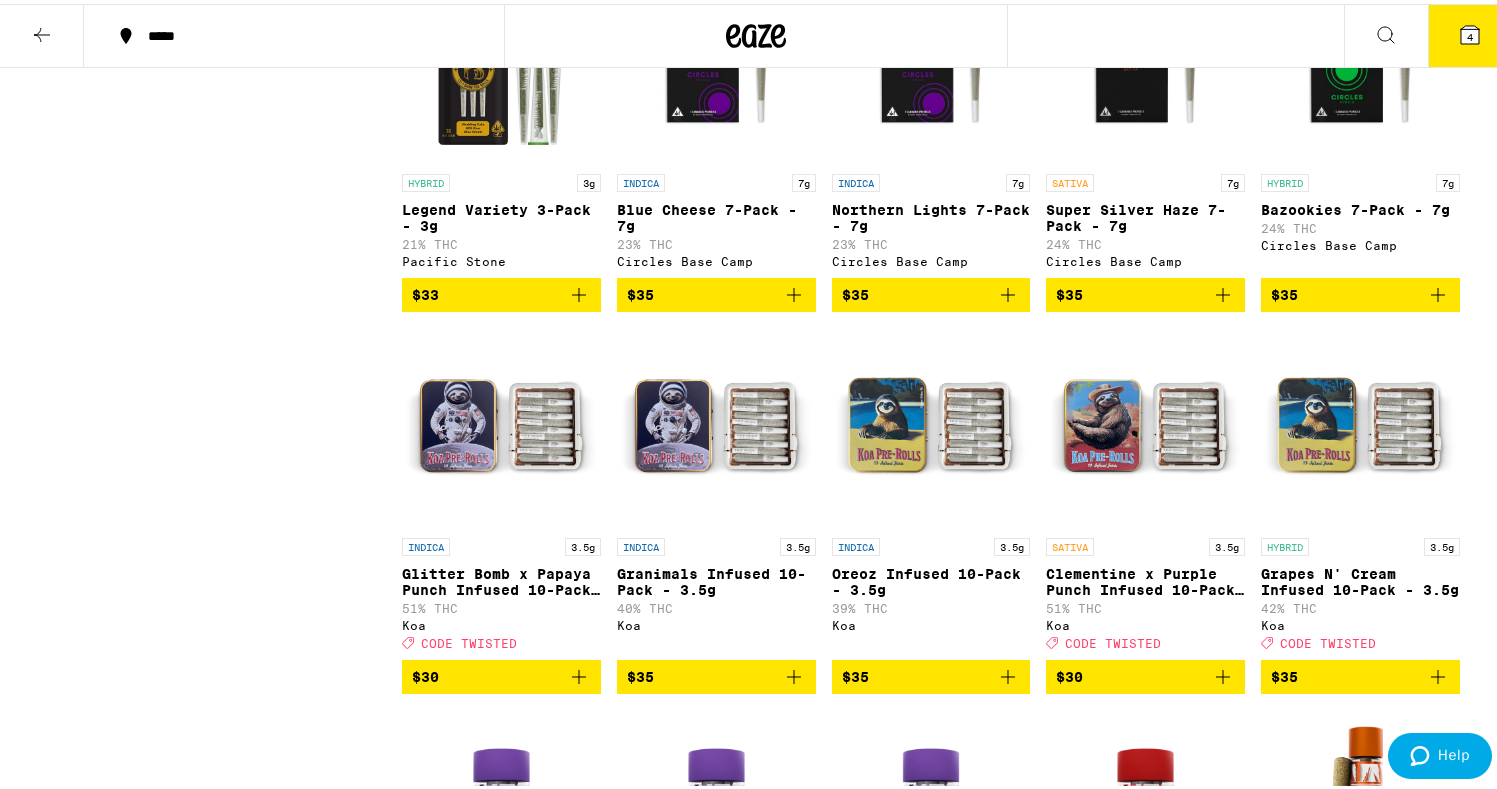 click on "4" at bounding box center (1470, 32) 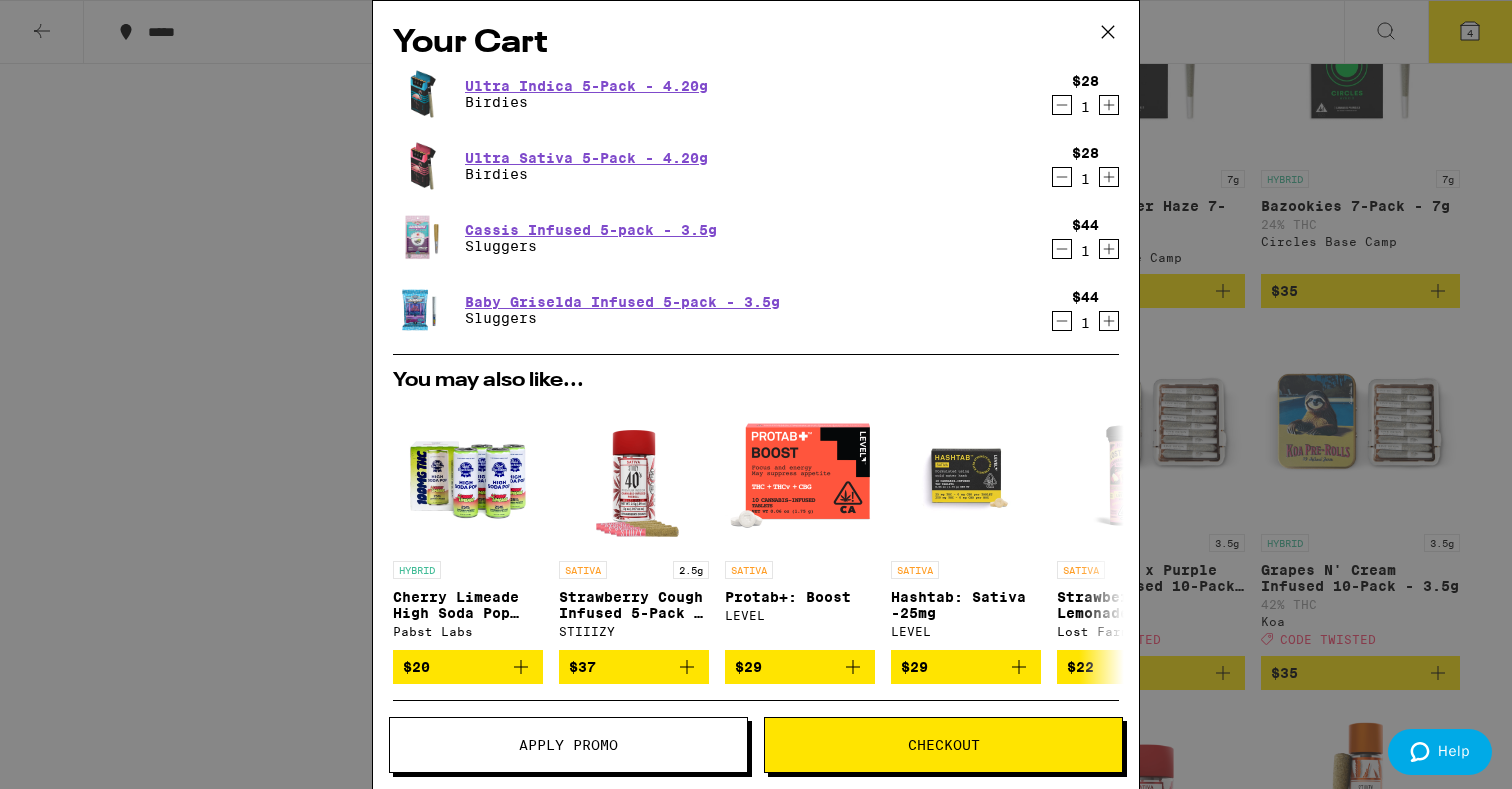 click 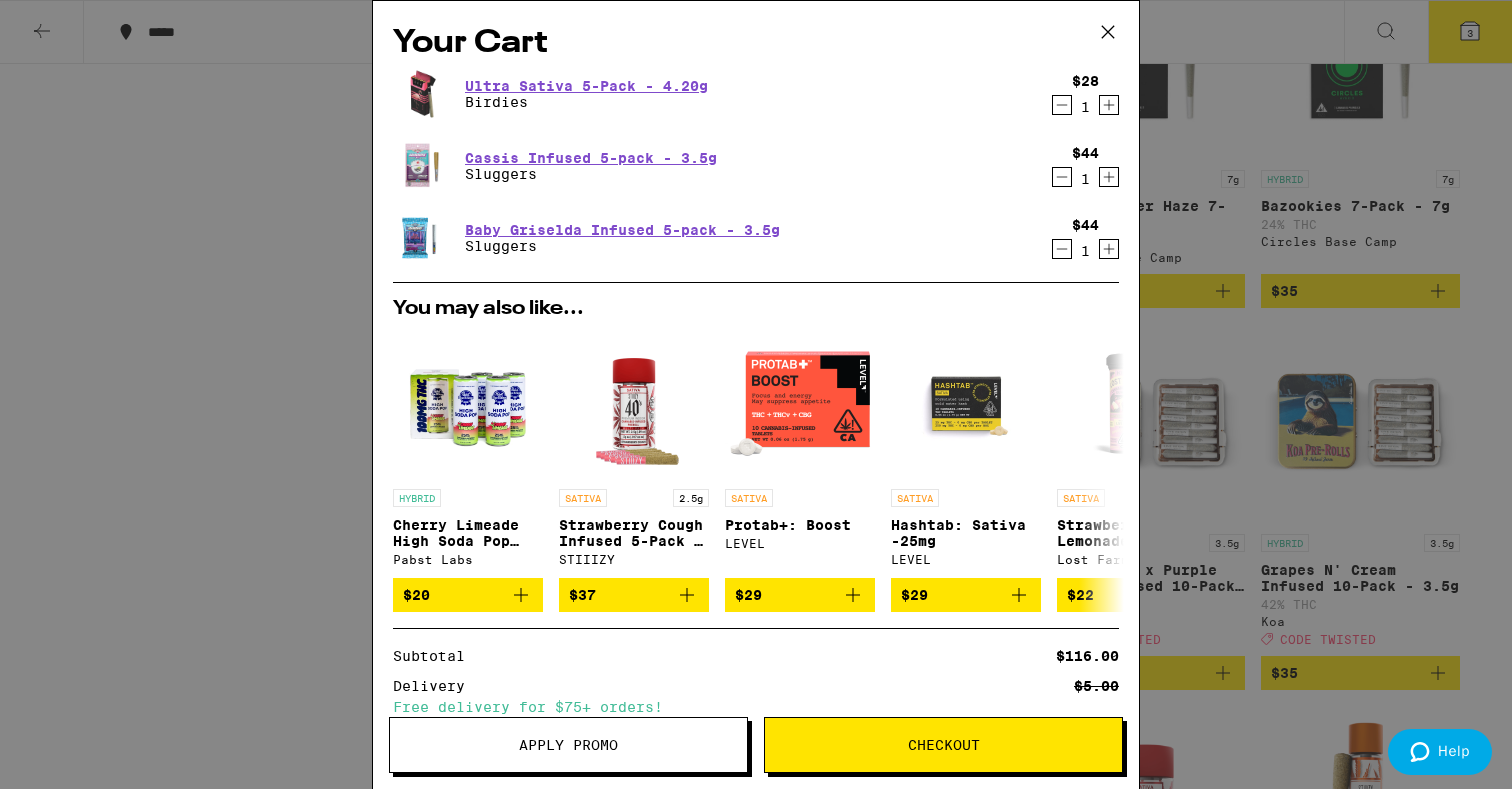 click 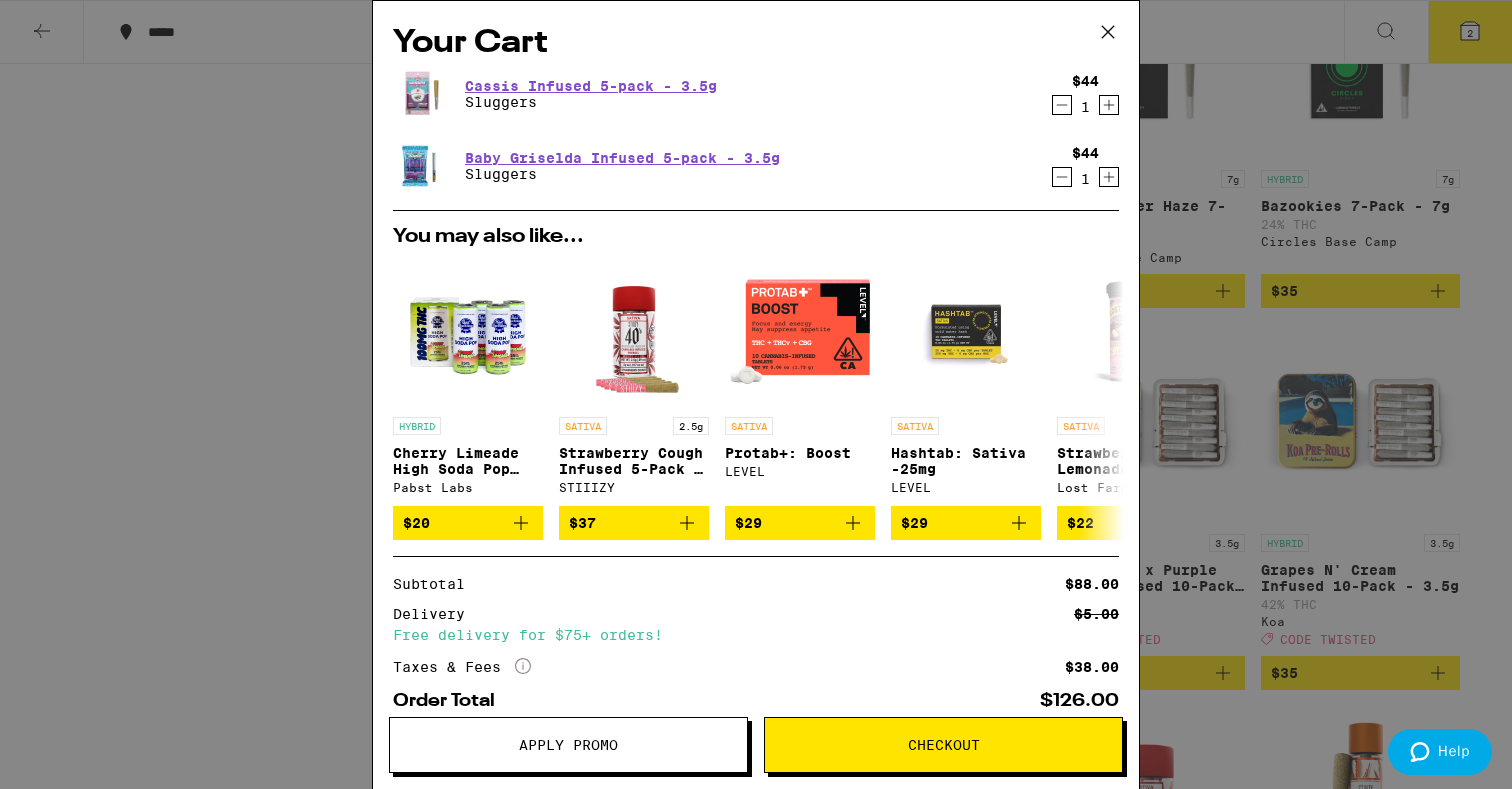 click 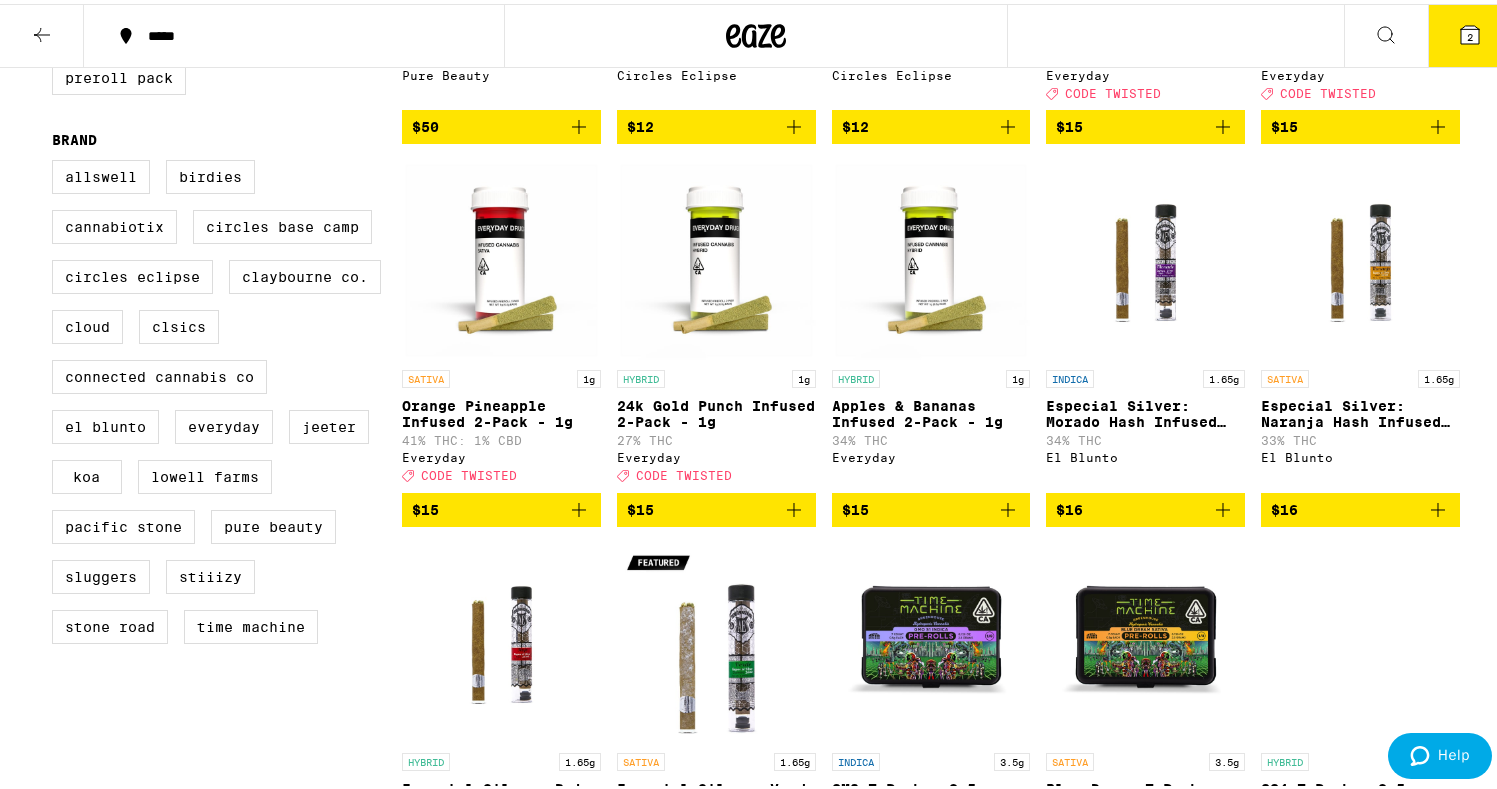 scroll, scrollTop: 0, scrollLeft: 0, axis: both 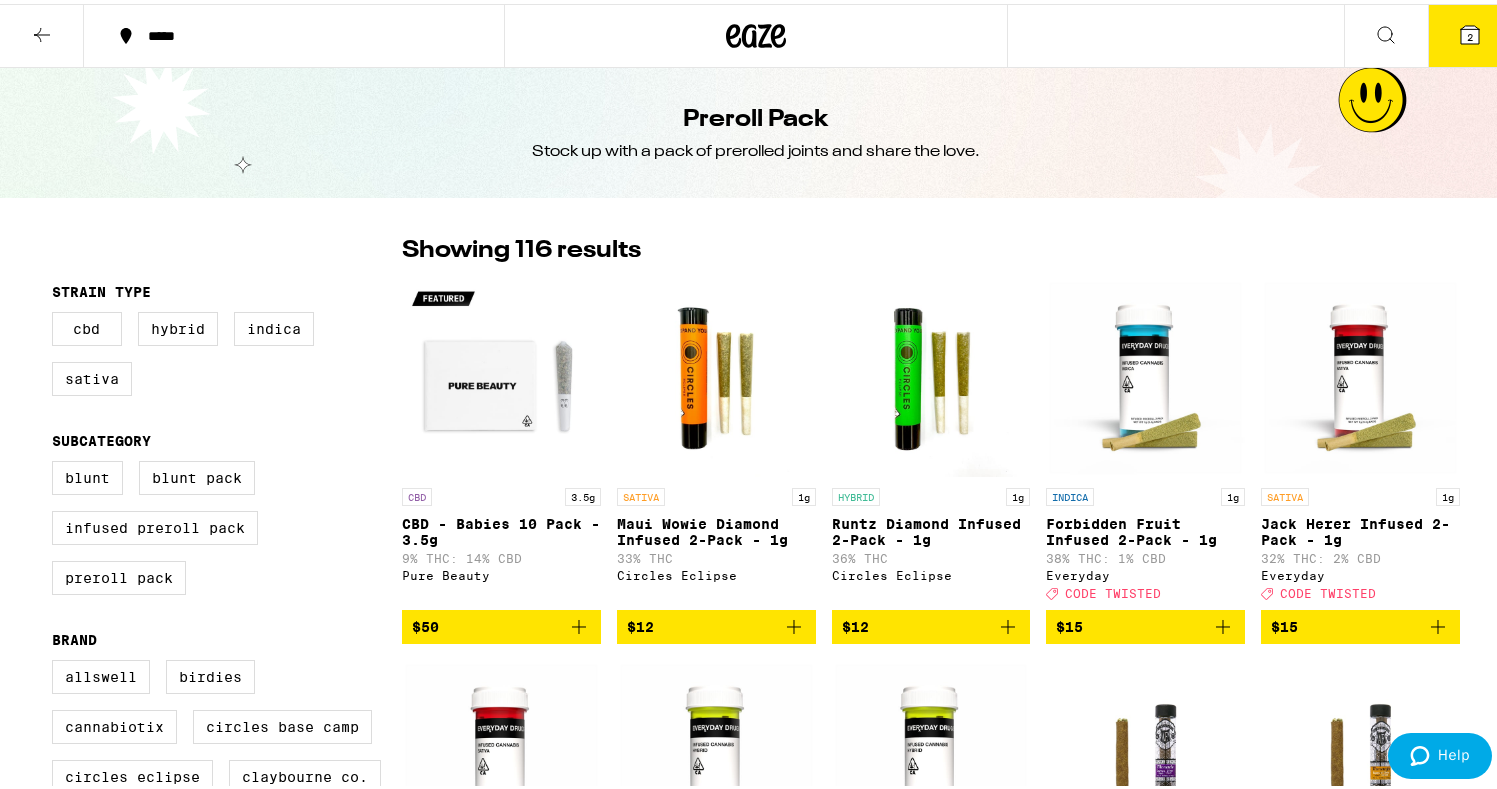 click 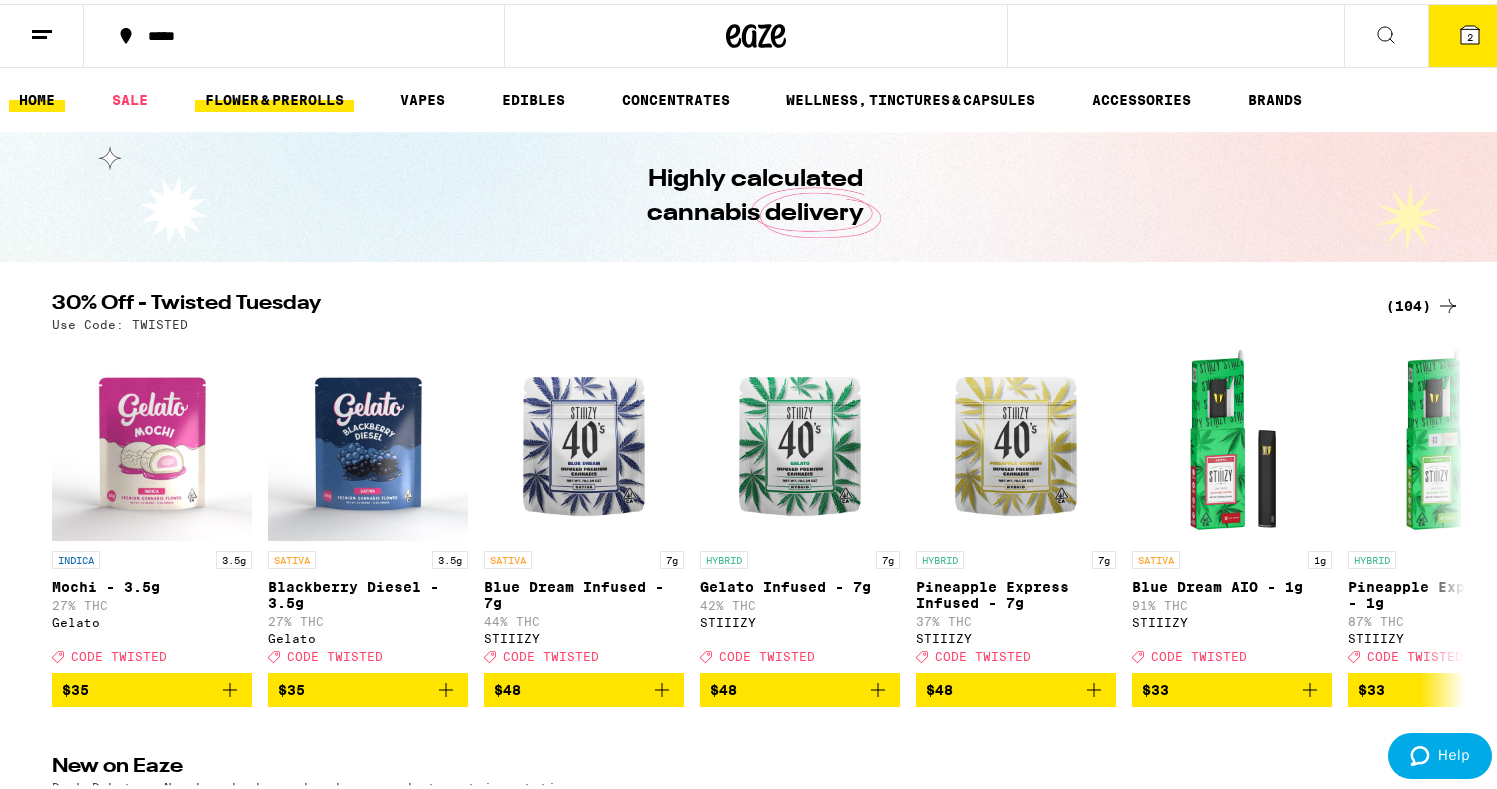 click on "FLOWER & PREROLLS" at bounding box center [274, 96] 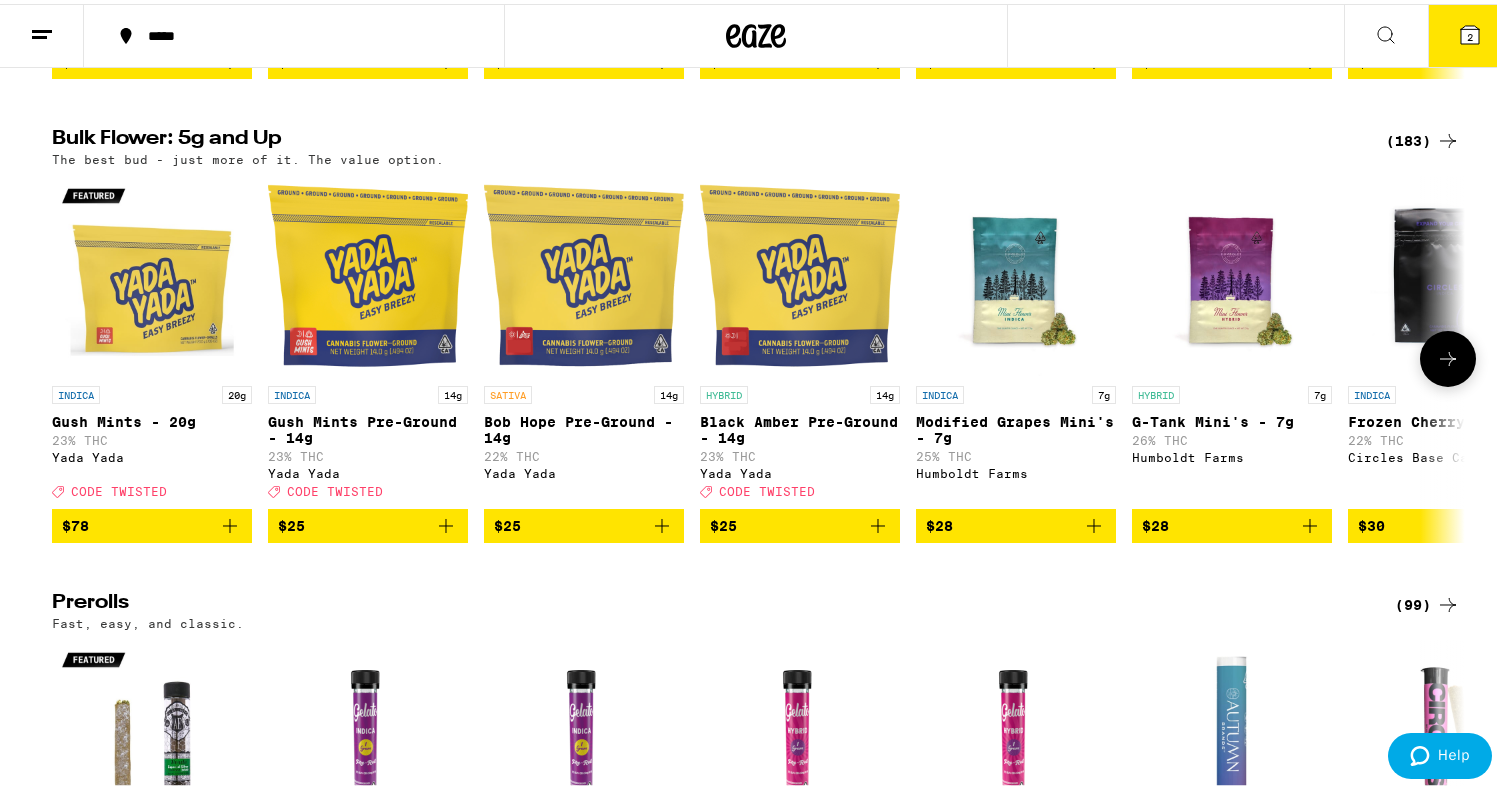 scroll, scrollTop: 100, scrollLeft: 0, axis: vertical 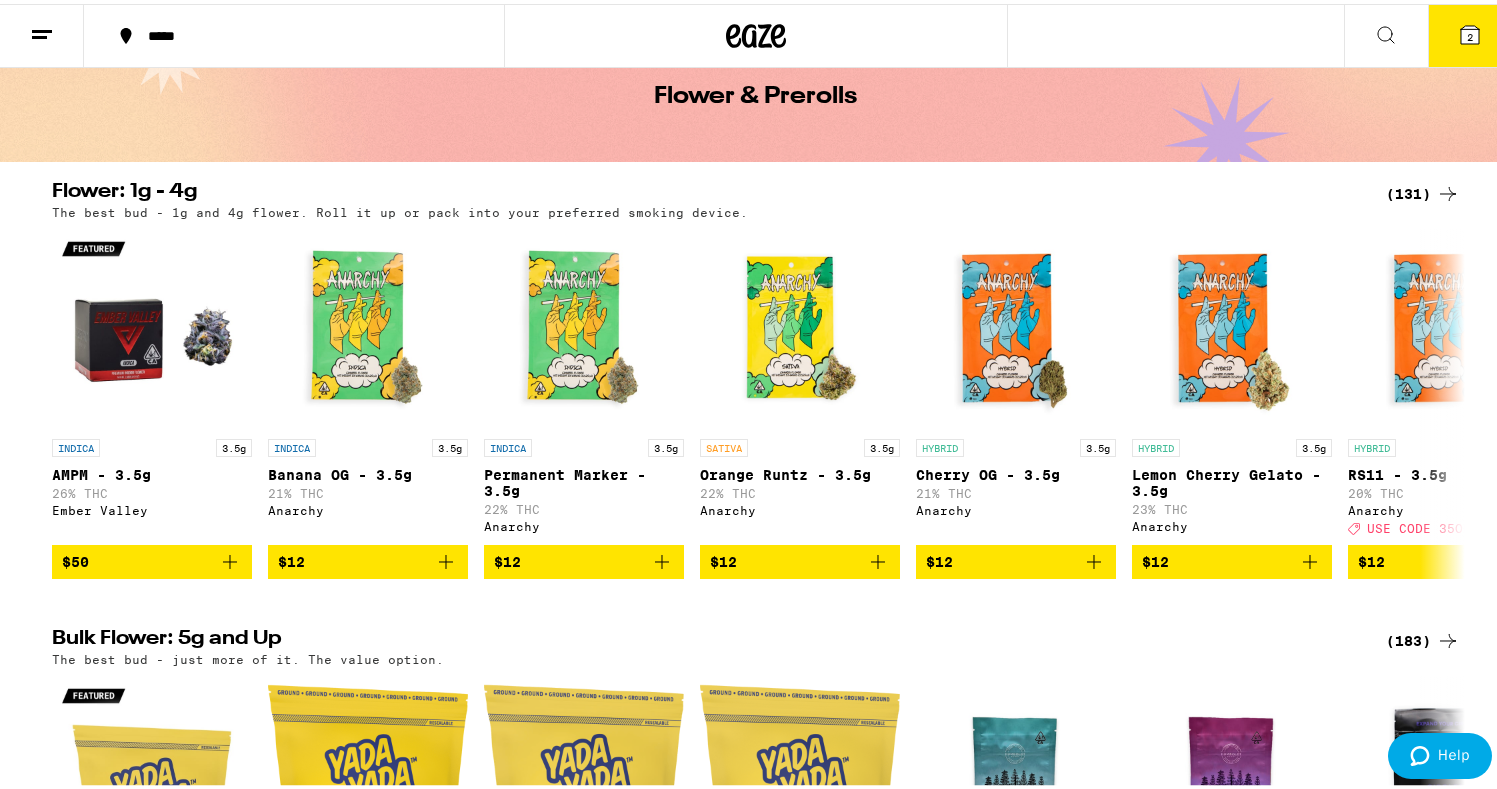 click on "(183)" at bounding box center [1423, 637] 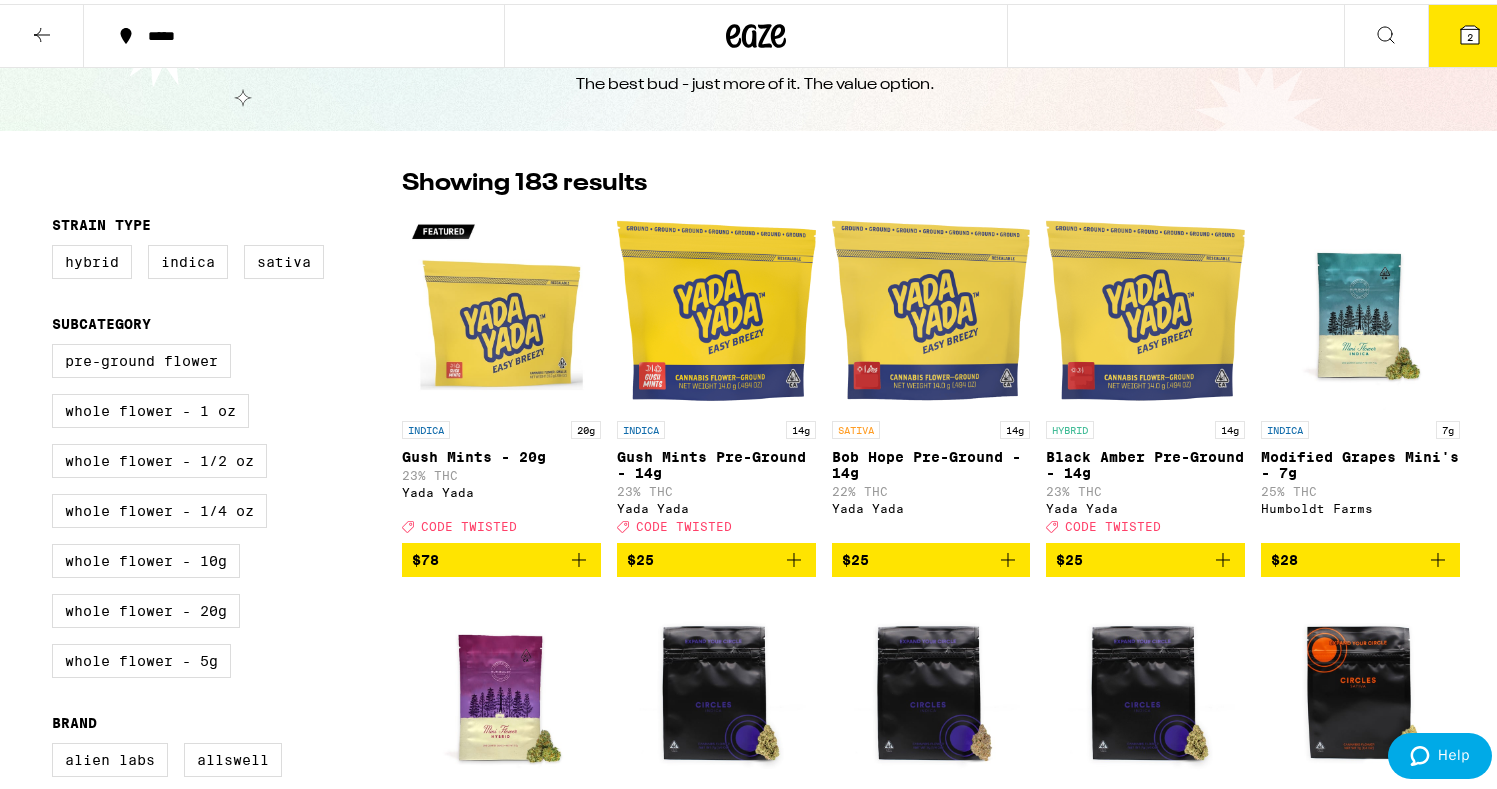 scroll, scrollTop: 100, scrollLeft: 0, axis: vertical 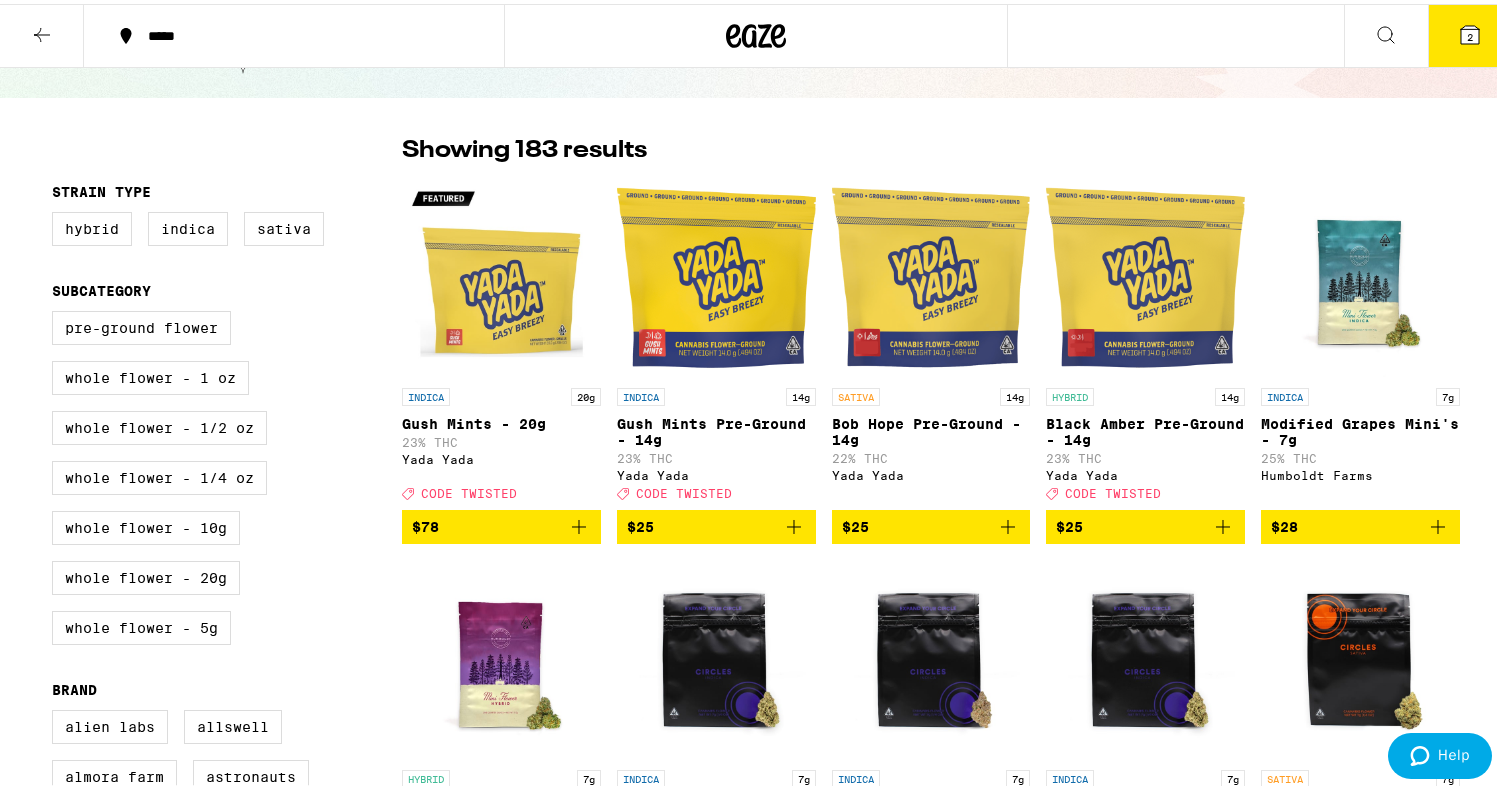click 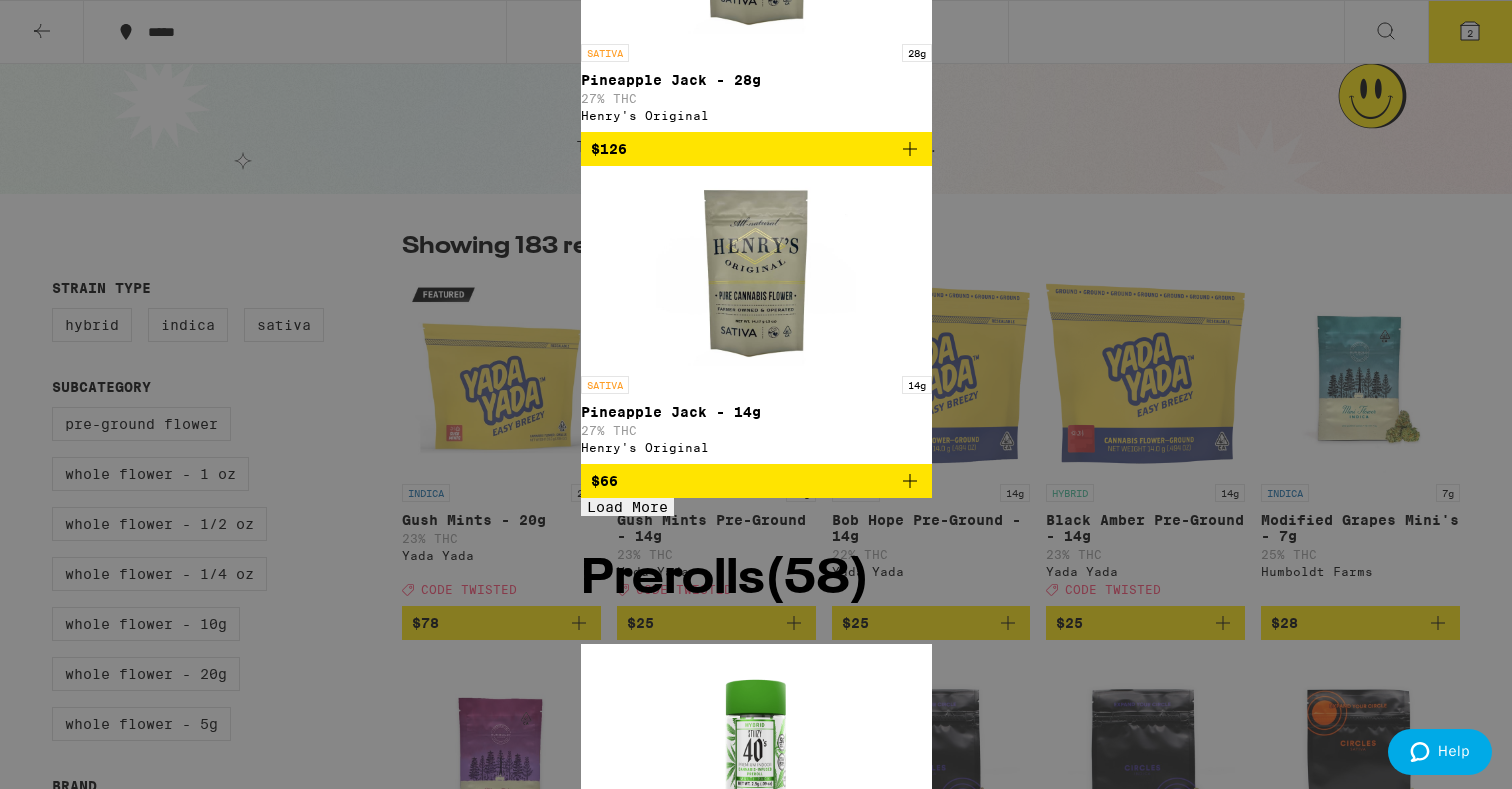 type on "sti" 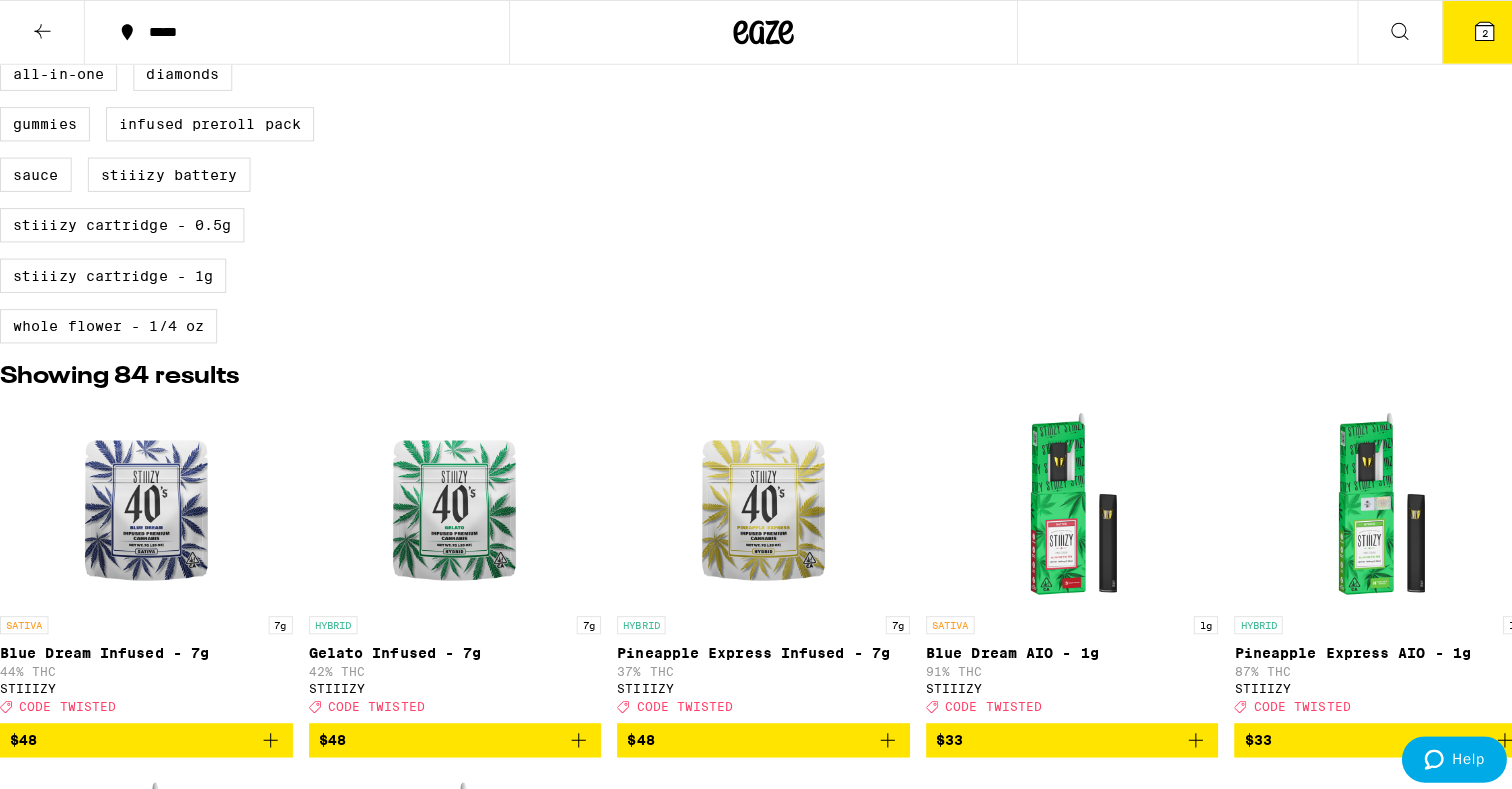 scroll, scrollTop: 600, scrollLeft: 0, axis: vertical 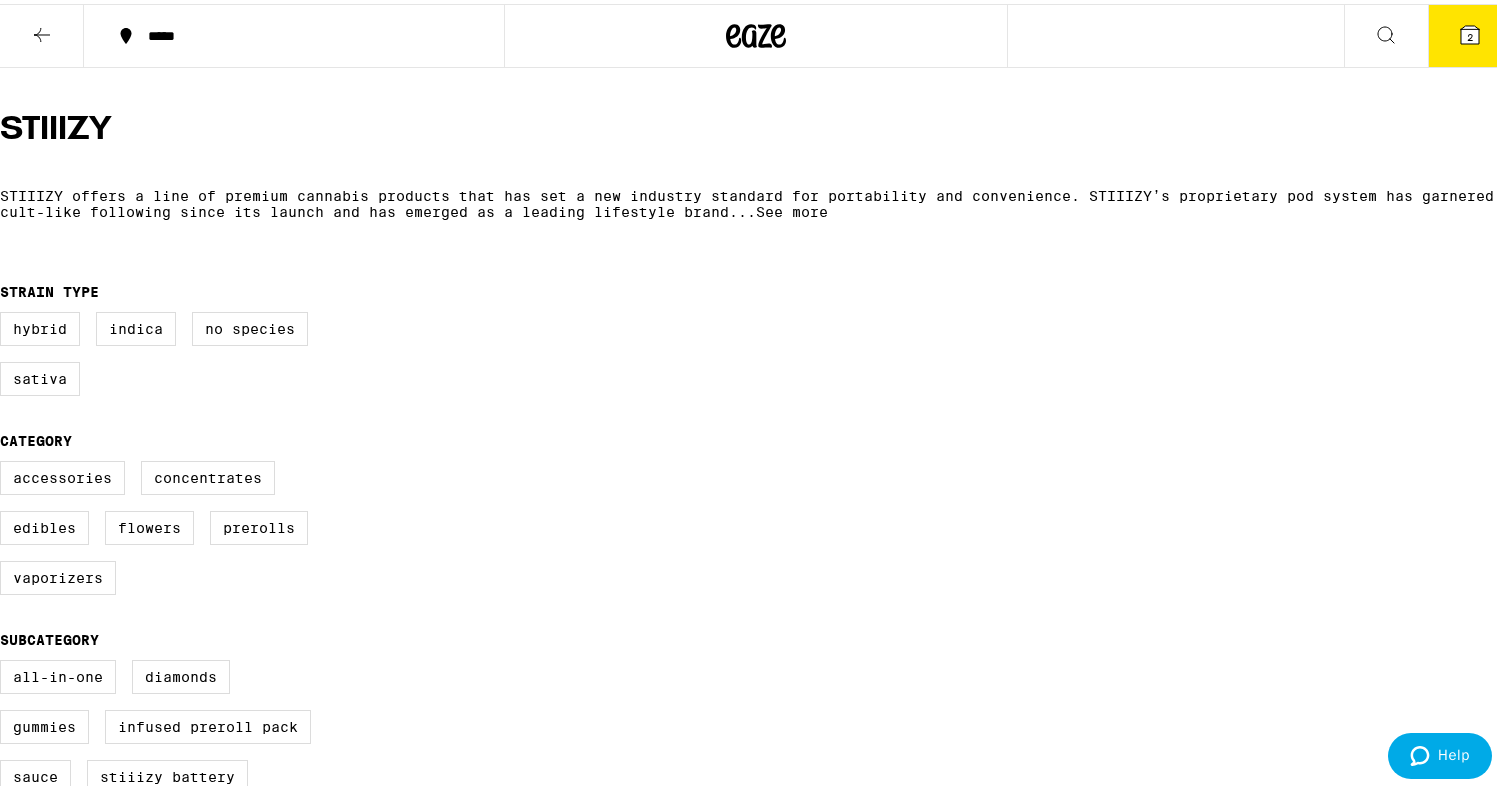 click 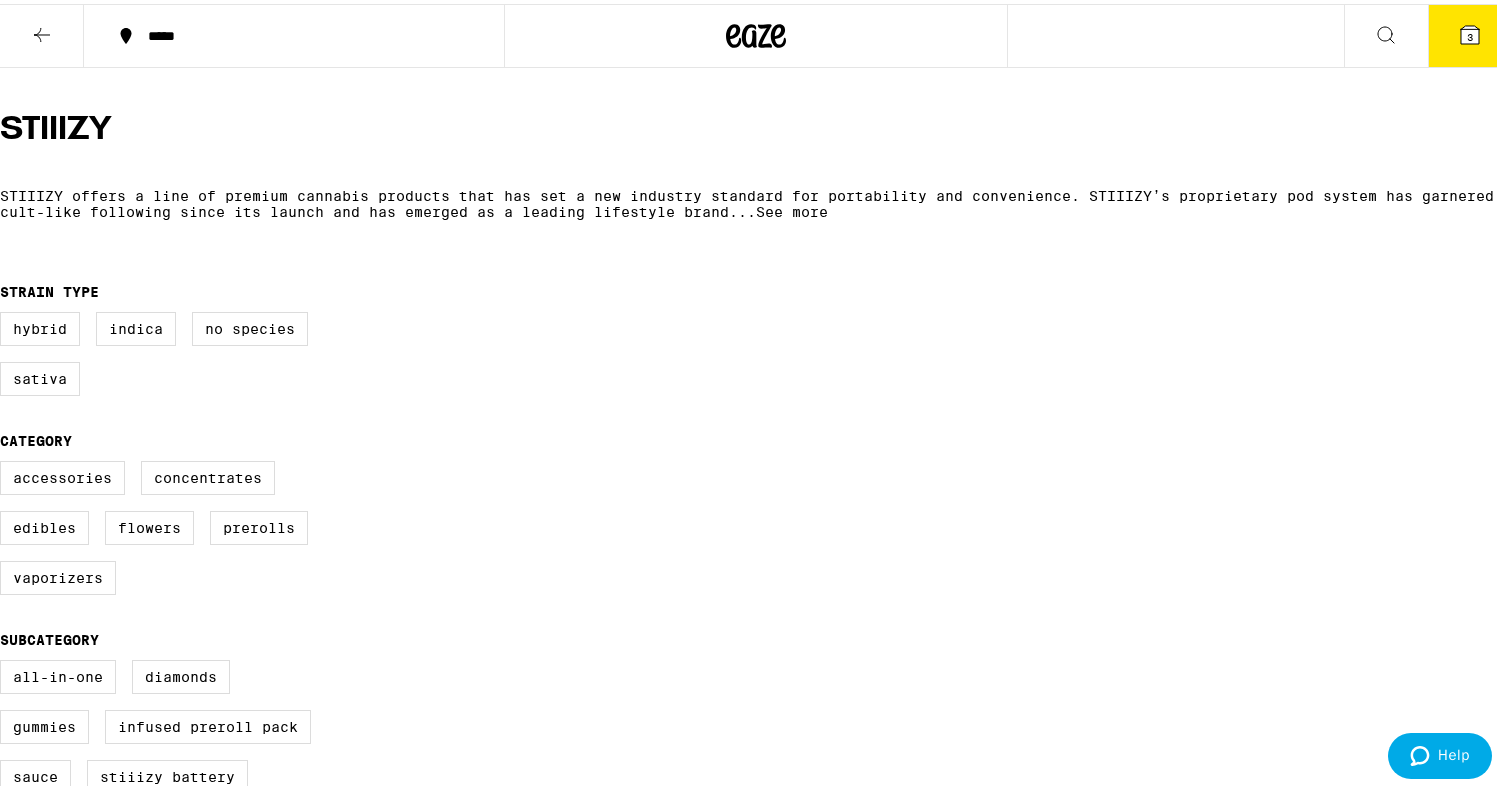 click 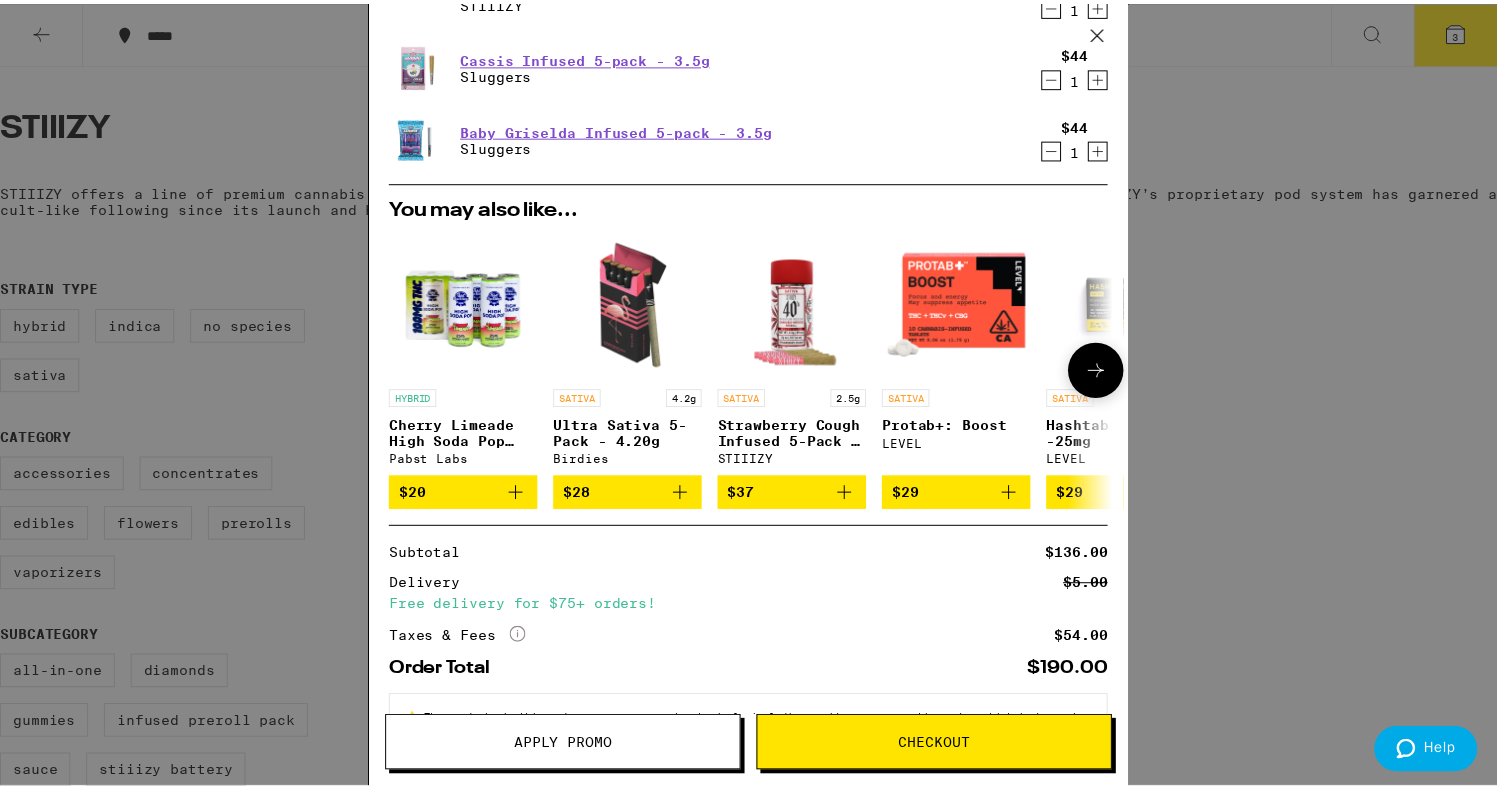 scroll, scrollTop: 185, scrollLeft: 0, axis: vertical 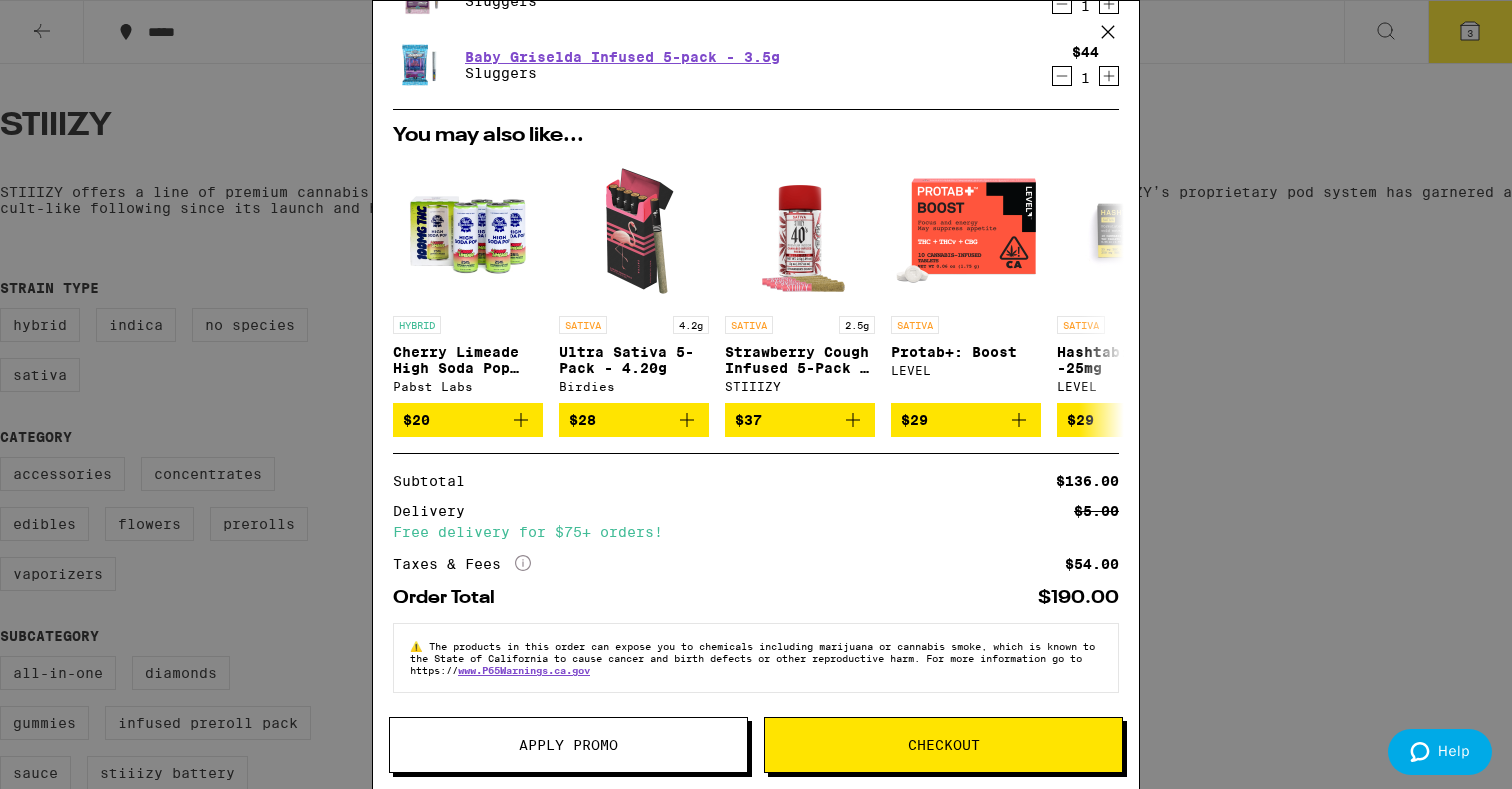 click on "Apply Promo" at bounding box center (568, 745) 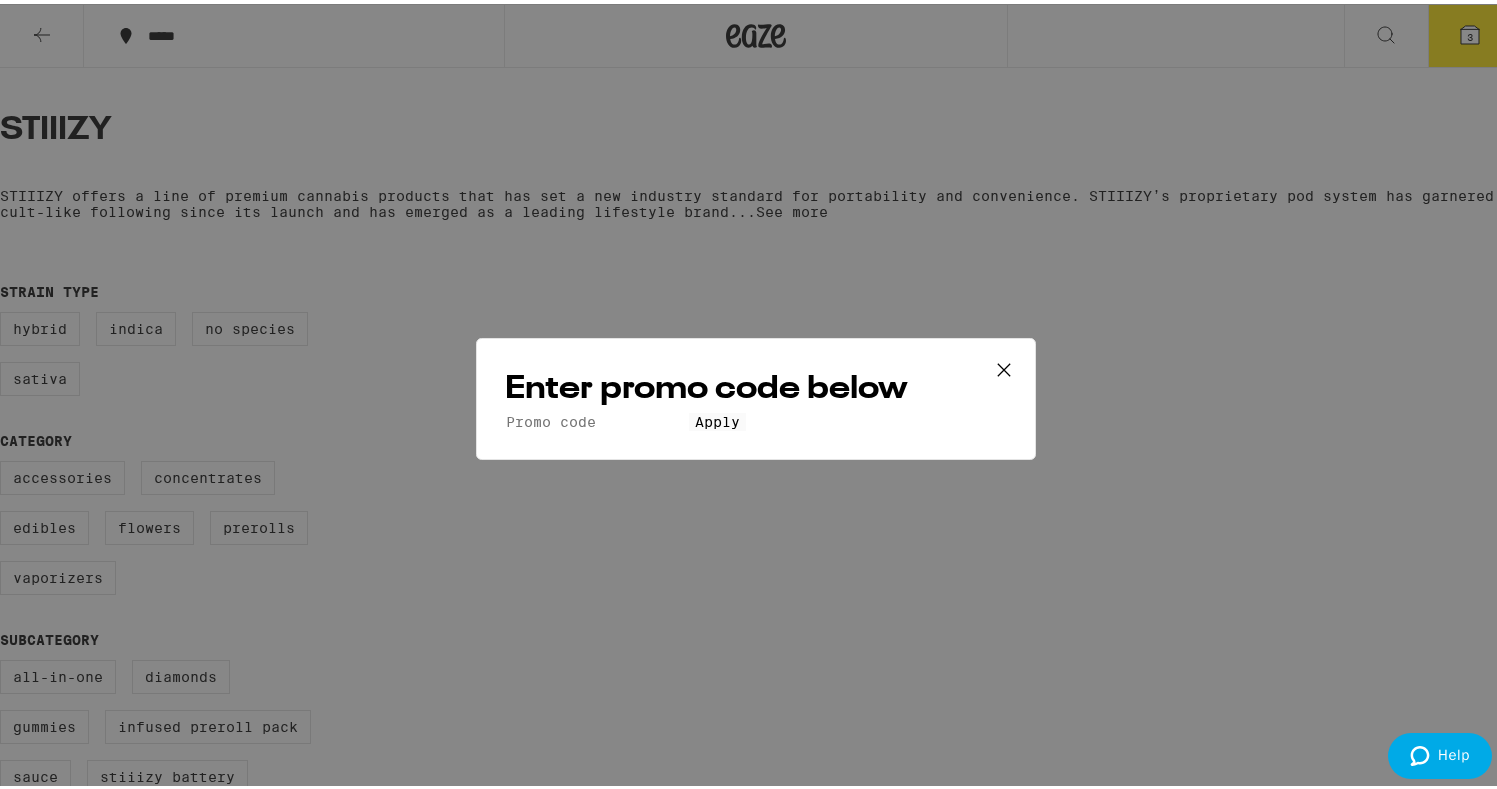 click on "Promo Code" at bounding box center (597, 418) 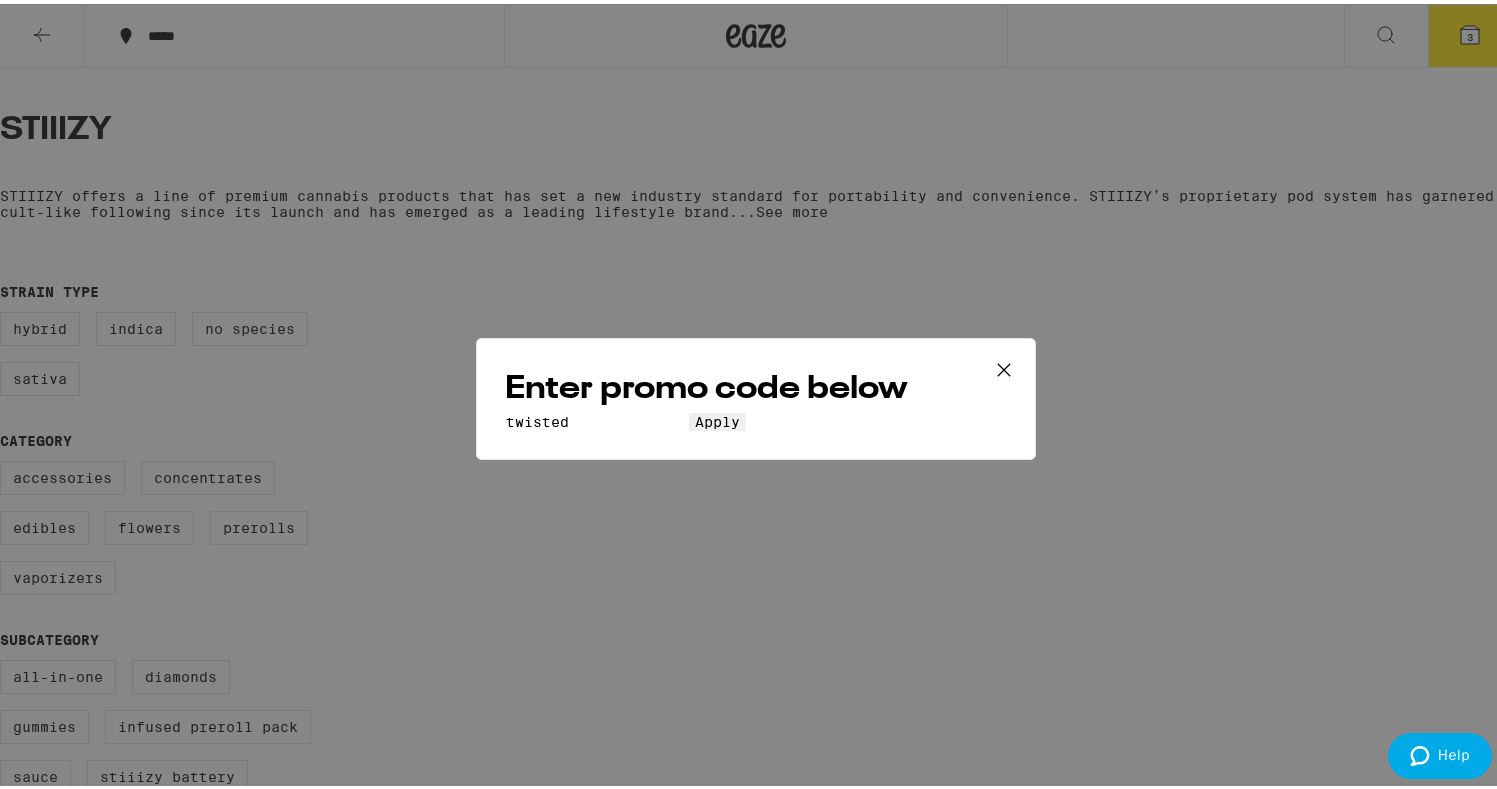 type on "twisted" 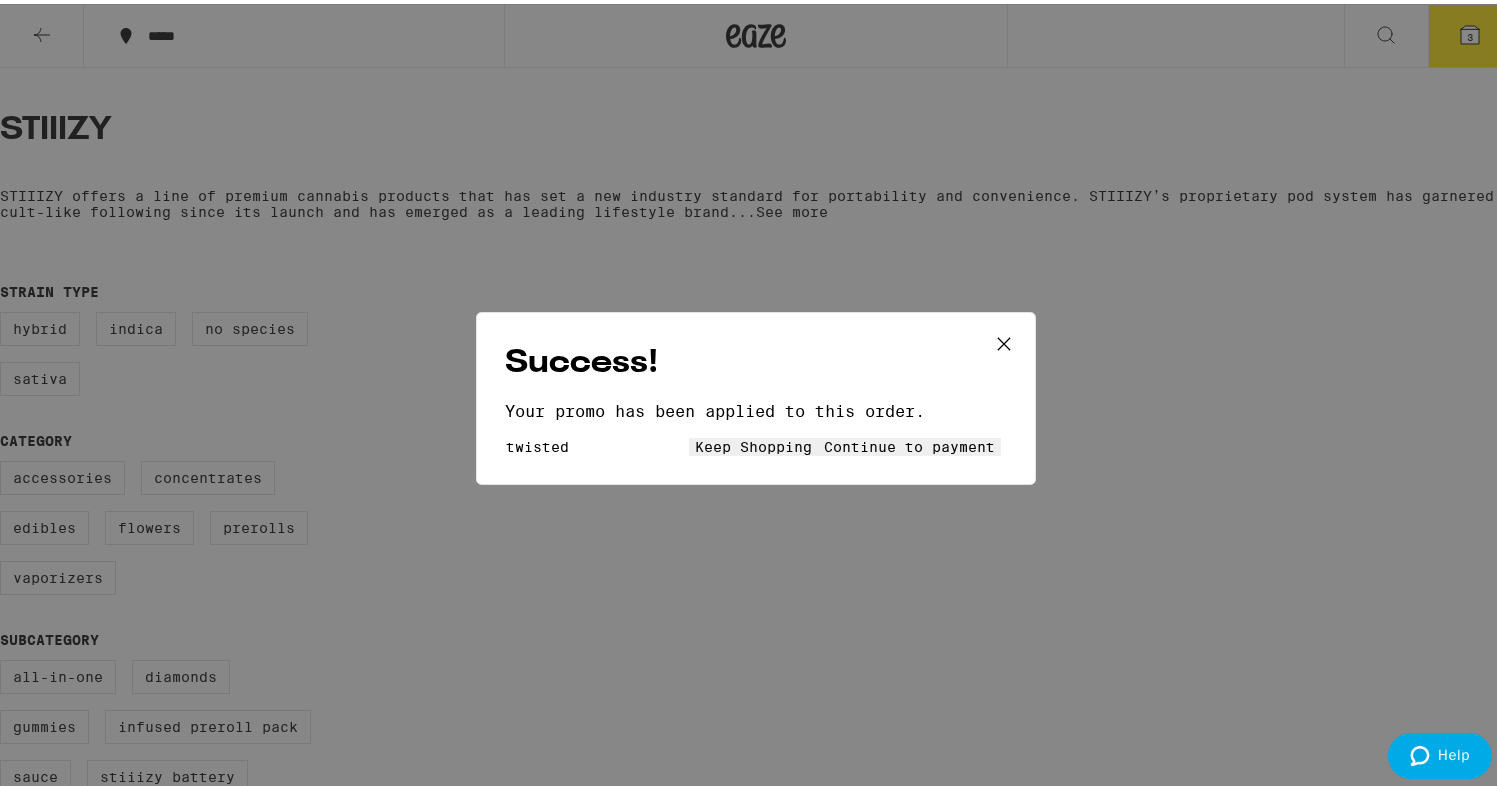 click on "Continue to payment" at bounding box center (909, 443) 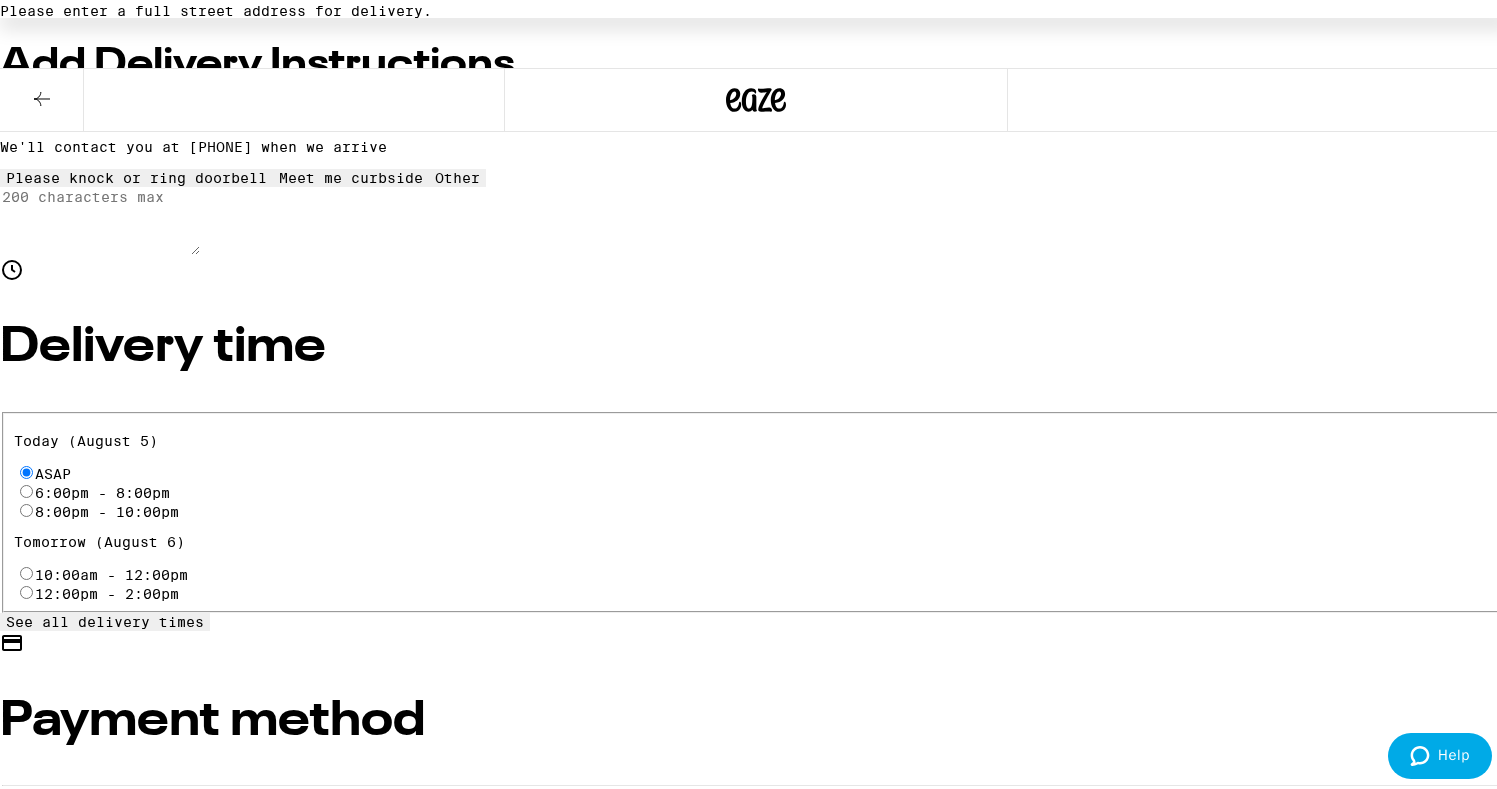 scroll, scrollTop: 701, scrollLeft: 0, axis: vertical 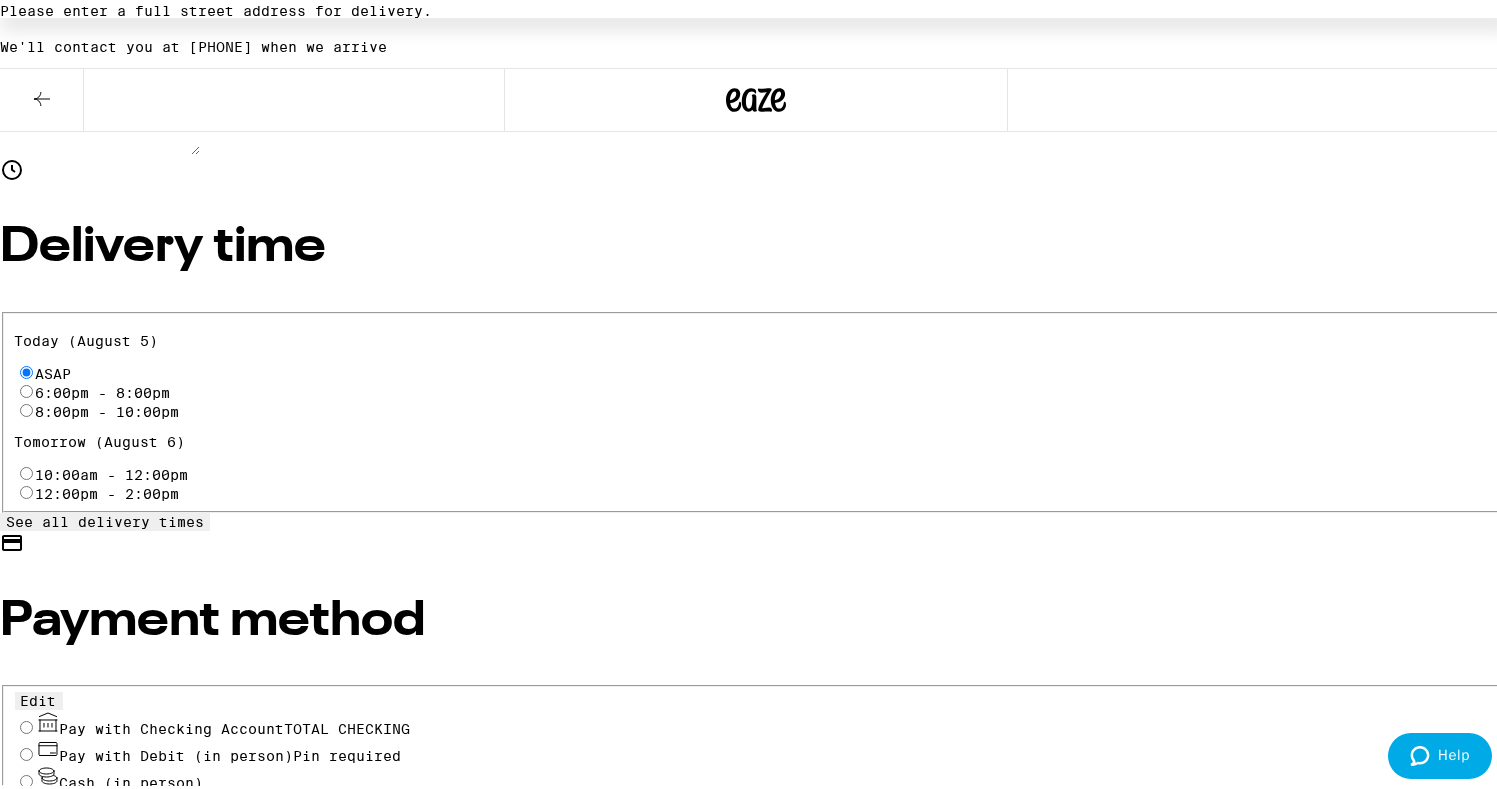 click 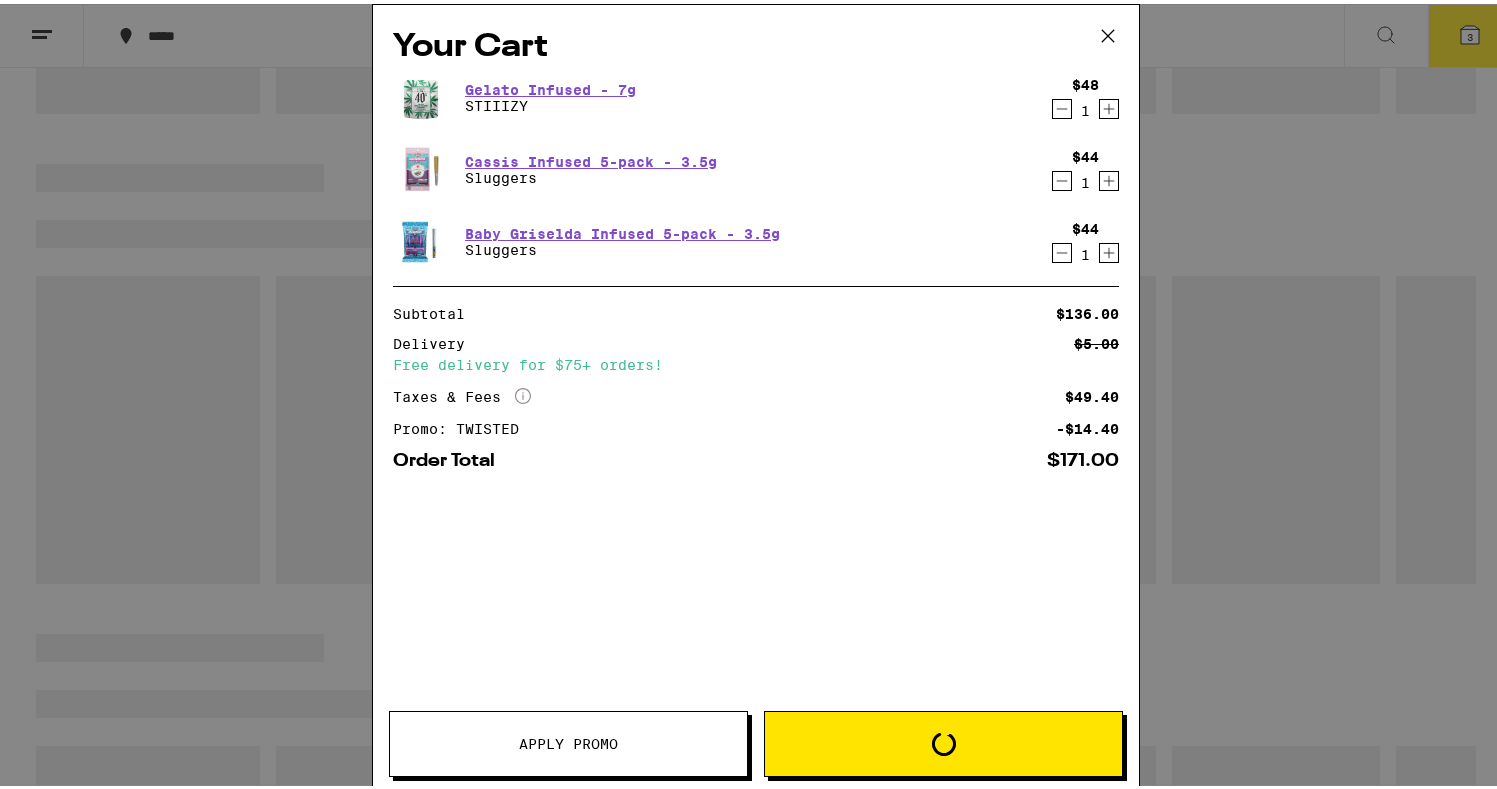 scroll, scrollTop: 0, scrollLeft: 0, axis: both 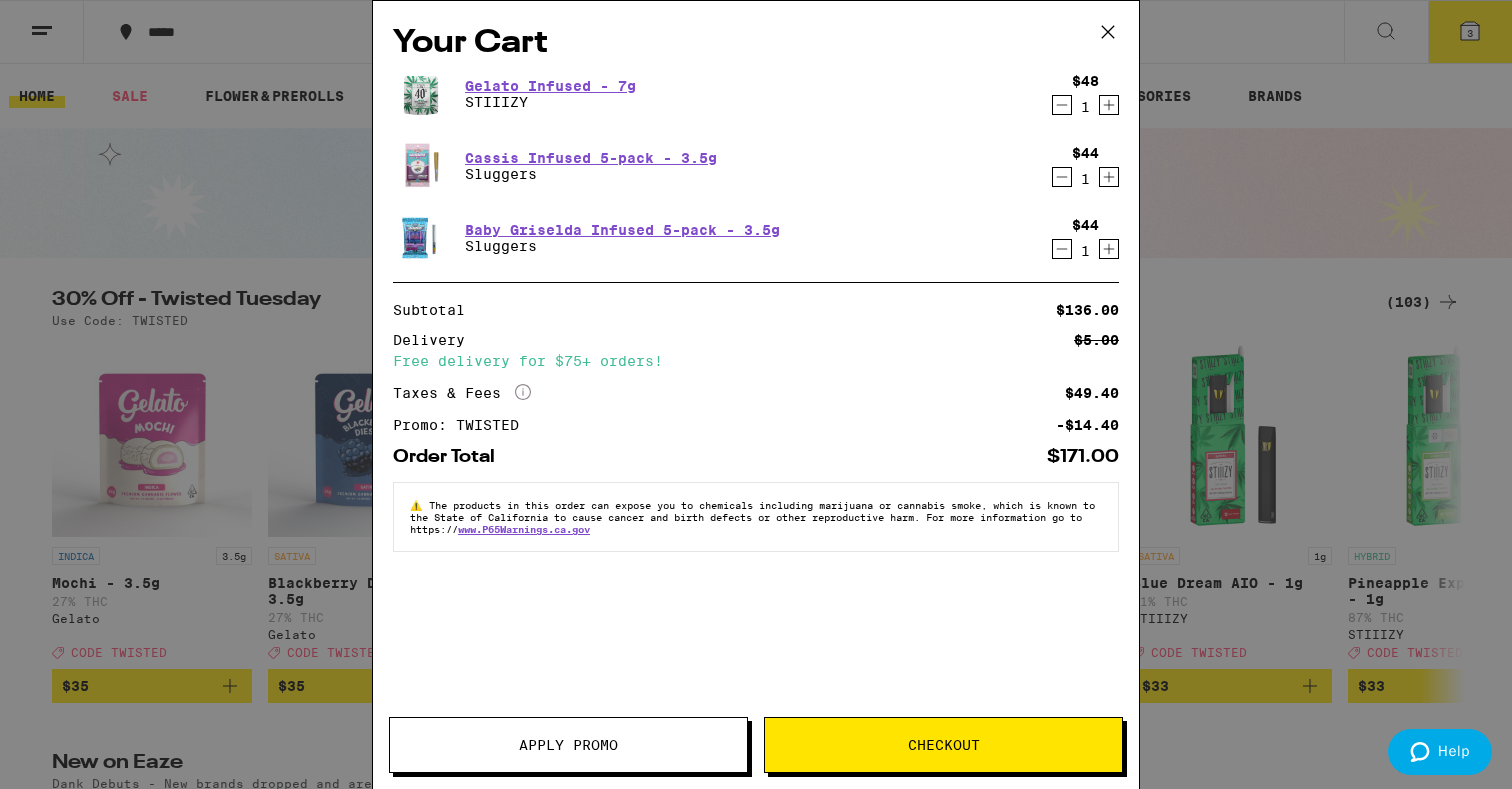 click 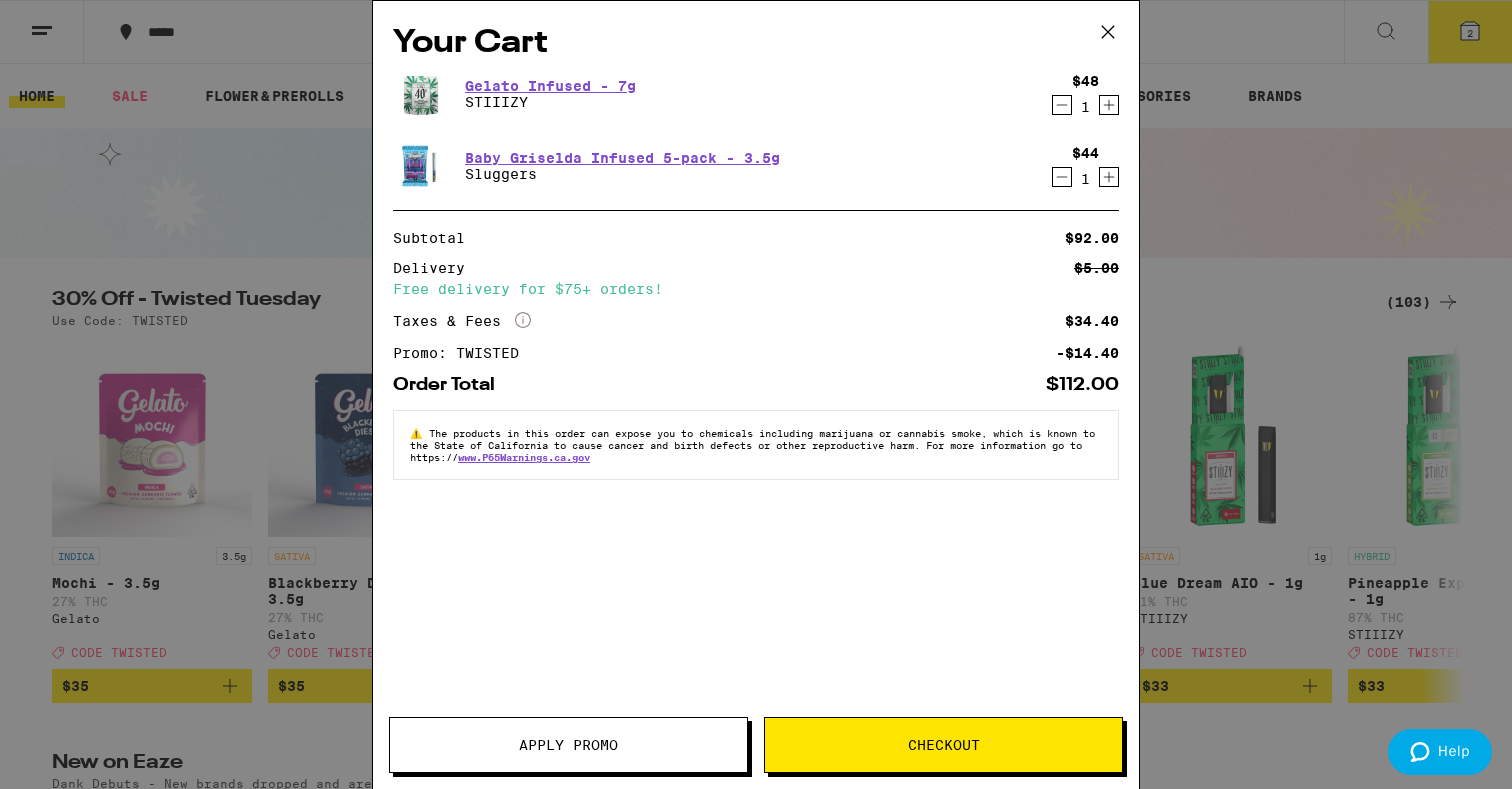 click on "Checkout" at bounding box center (944, 745) 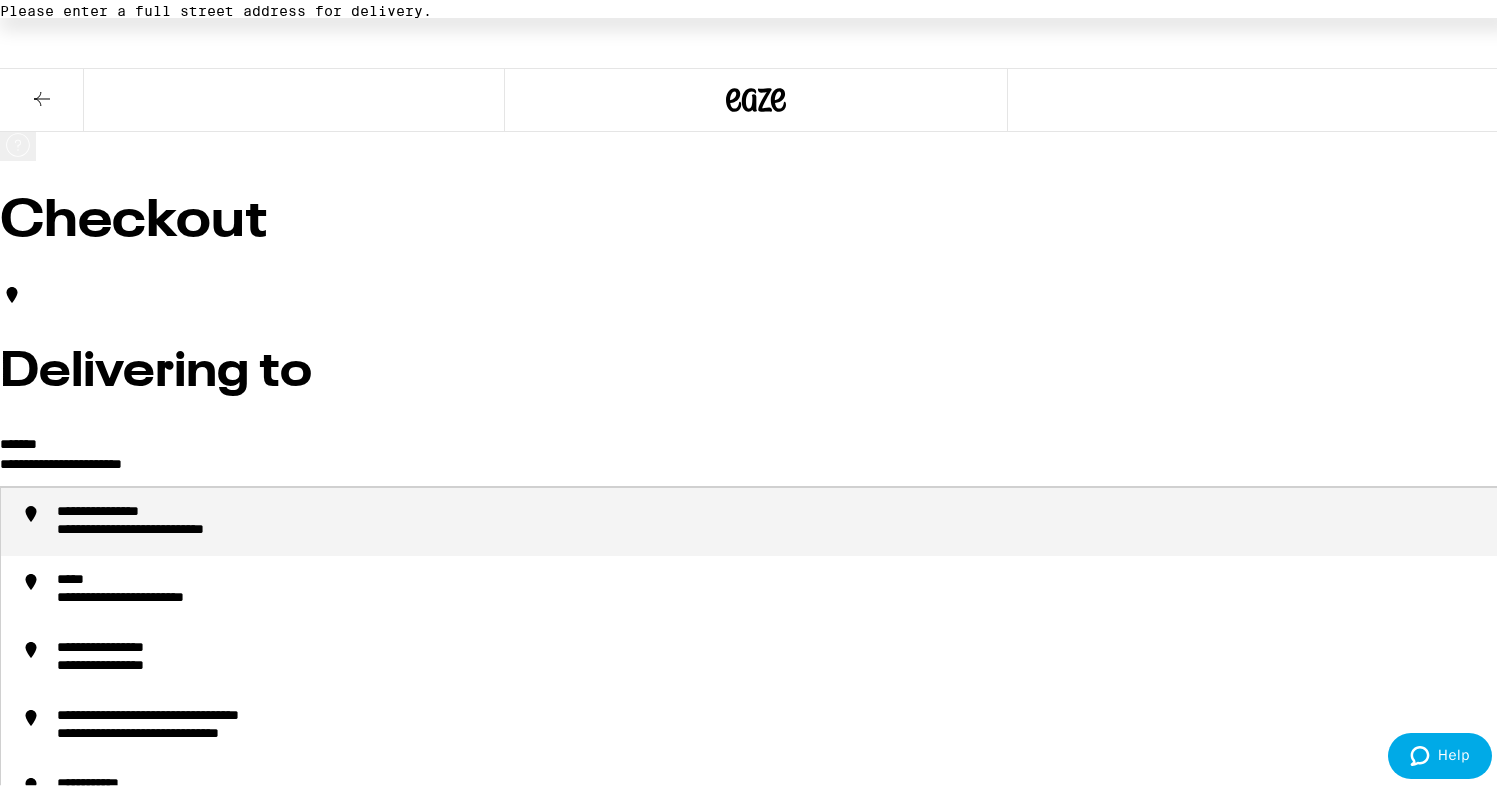 drag, startPoint x: 507, startPoint y: 459, endPoint x: 171, endPoint y: 465, distance: 336.05356 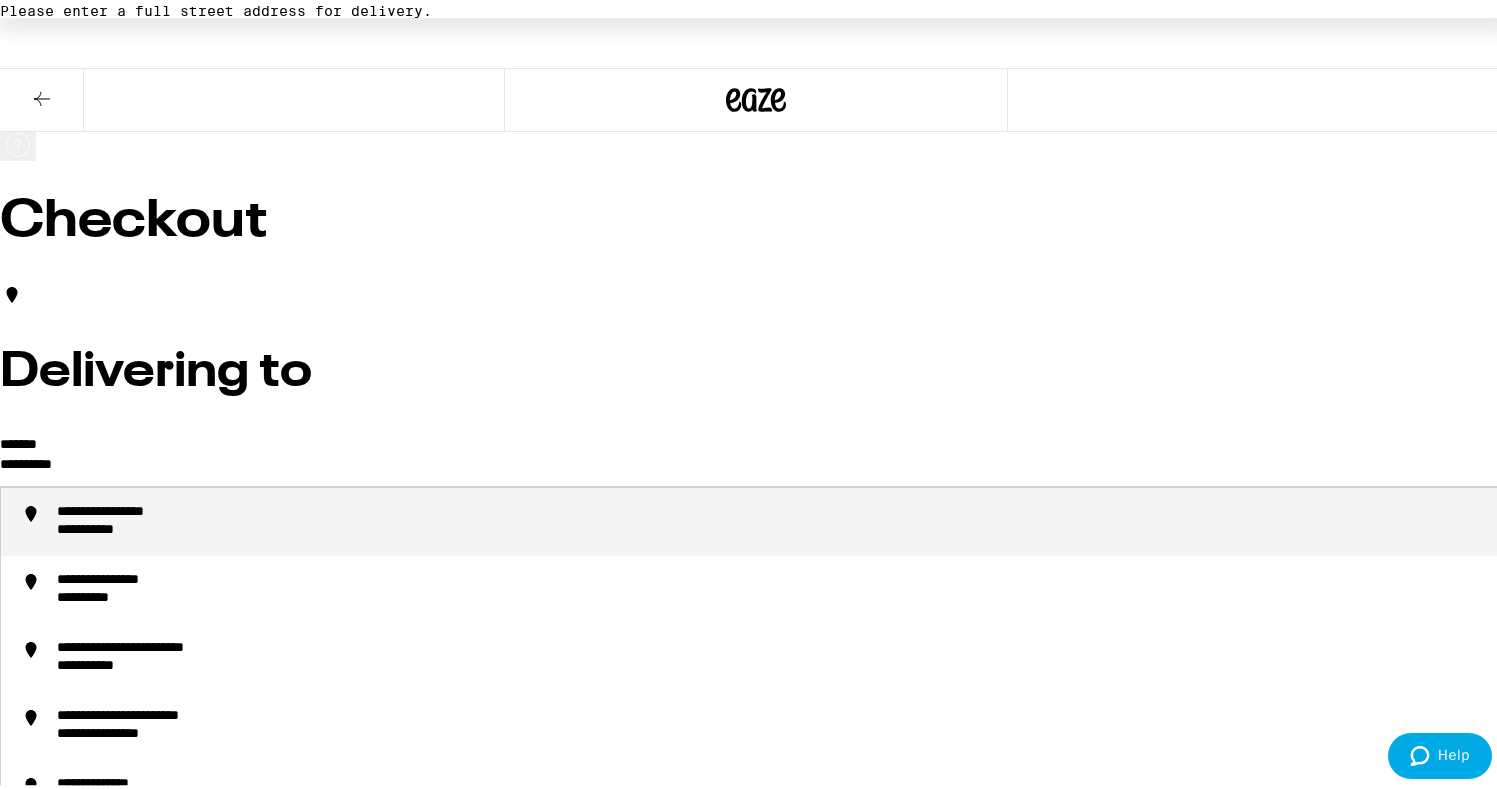 click on "**********" at bounding box center [106, 527] 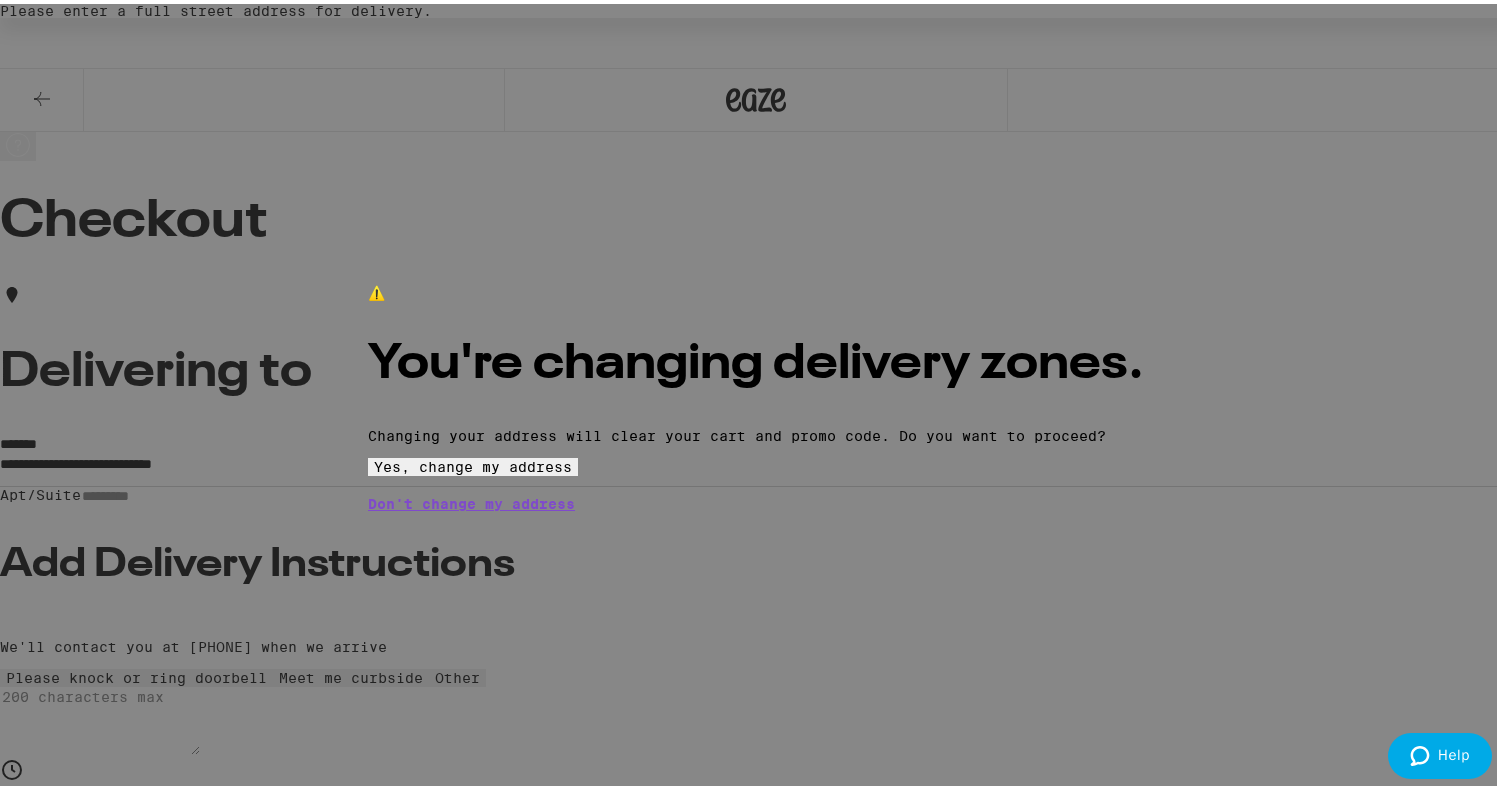 click on "Yes, change my address" at bounding box center (473, 463) 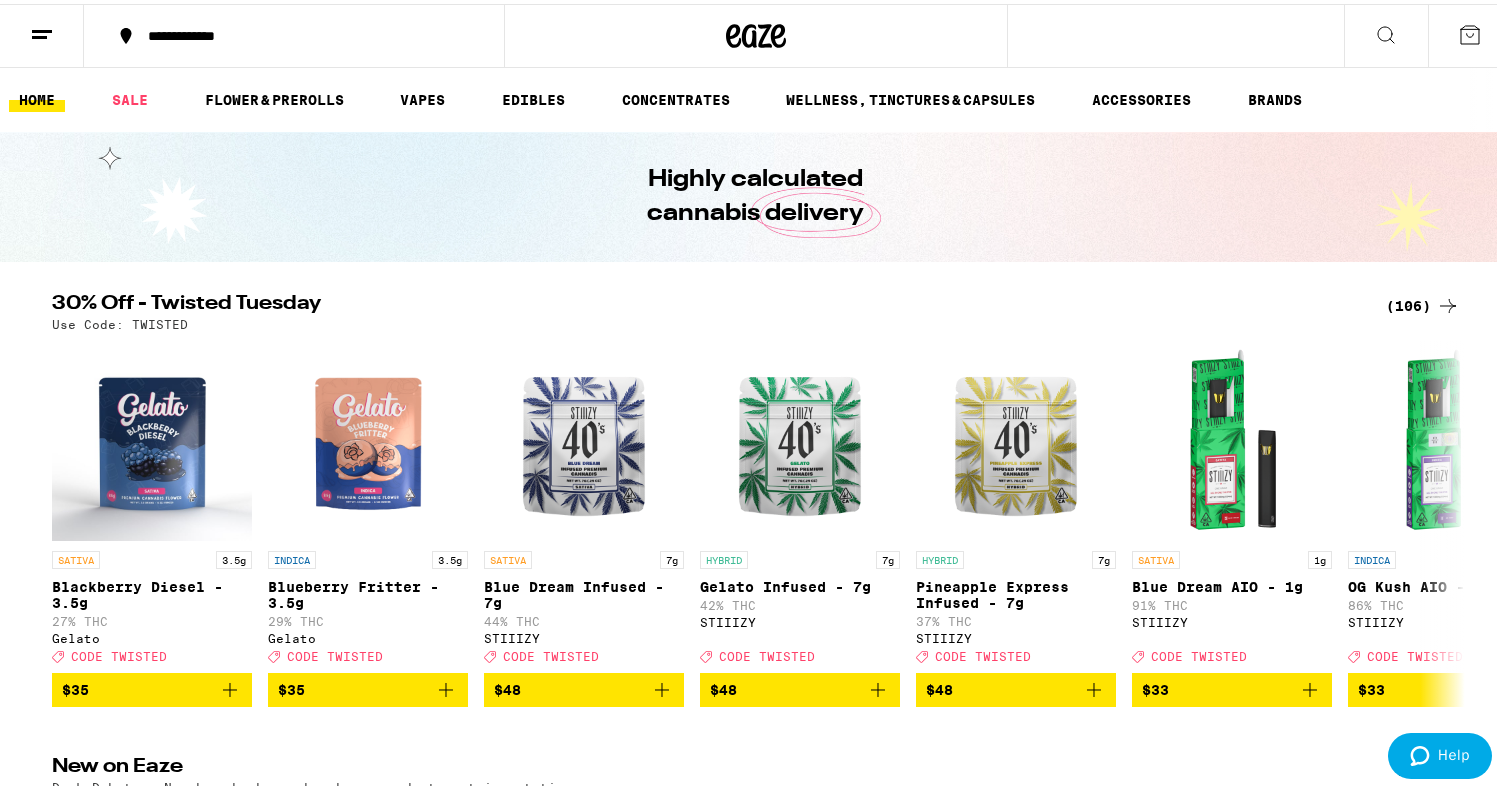 scroll, scrollTop: 0, scrollLeft: 0, axis: both 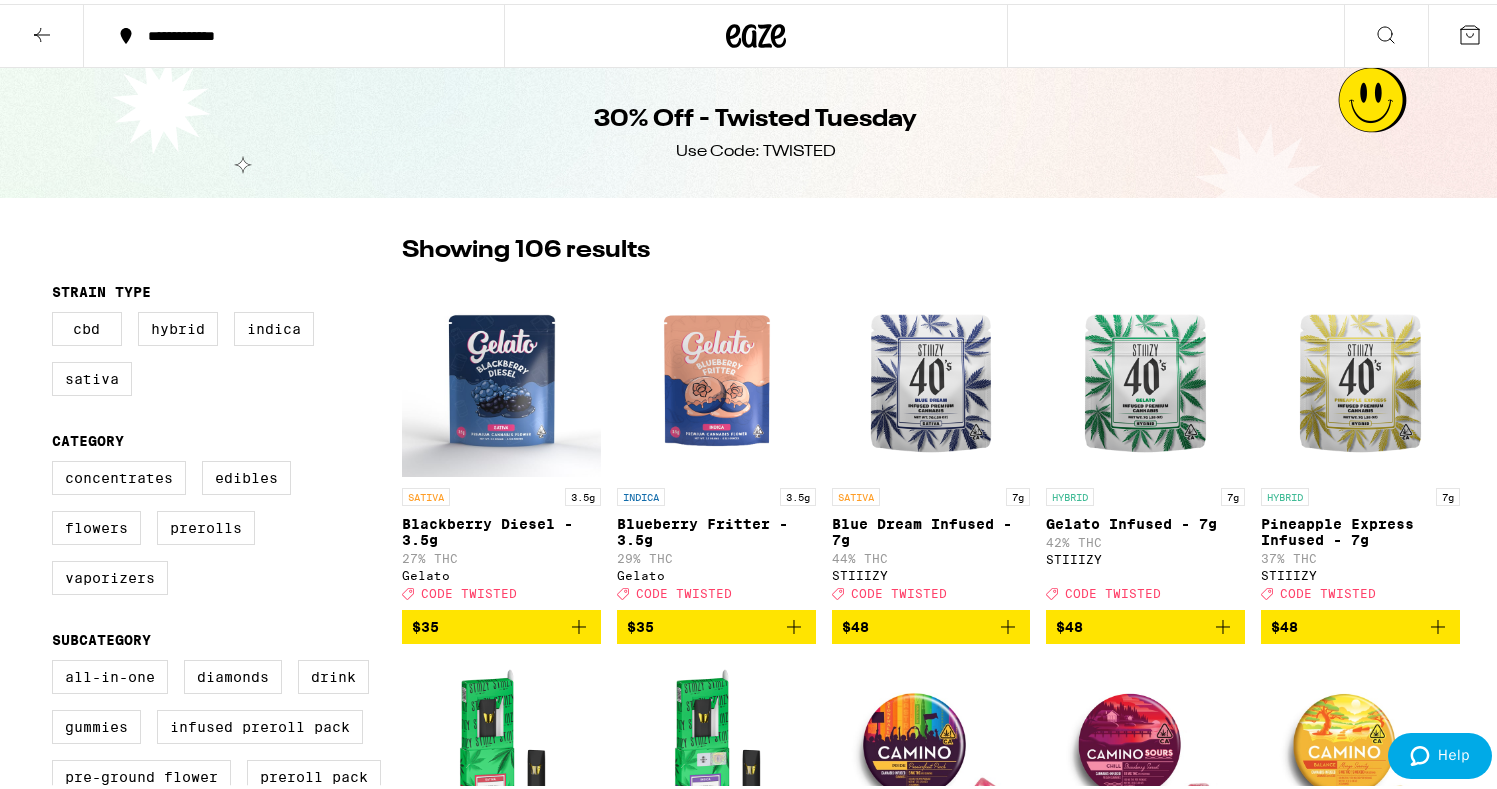 click 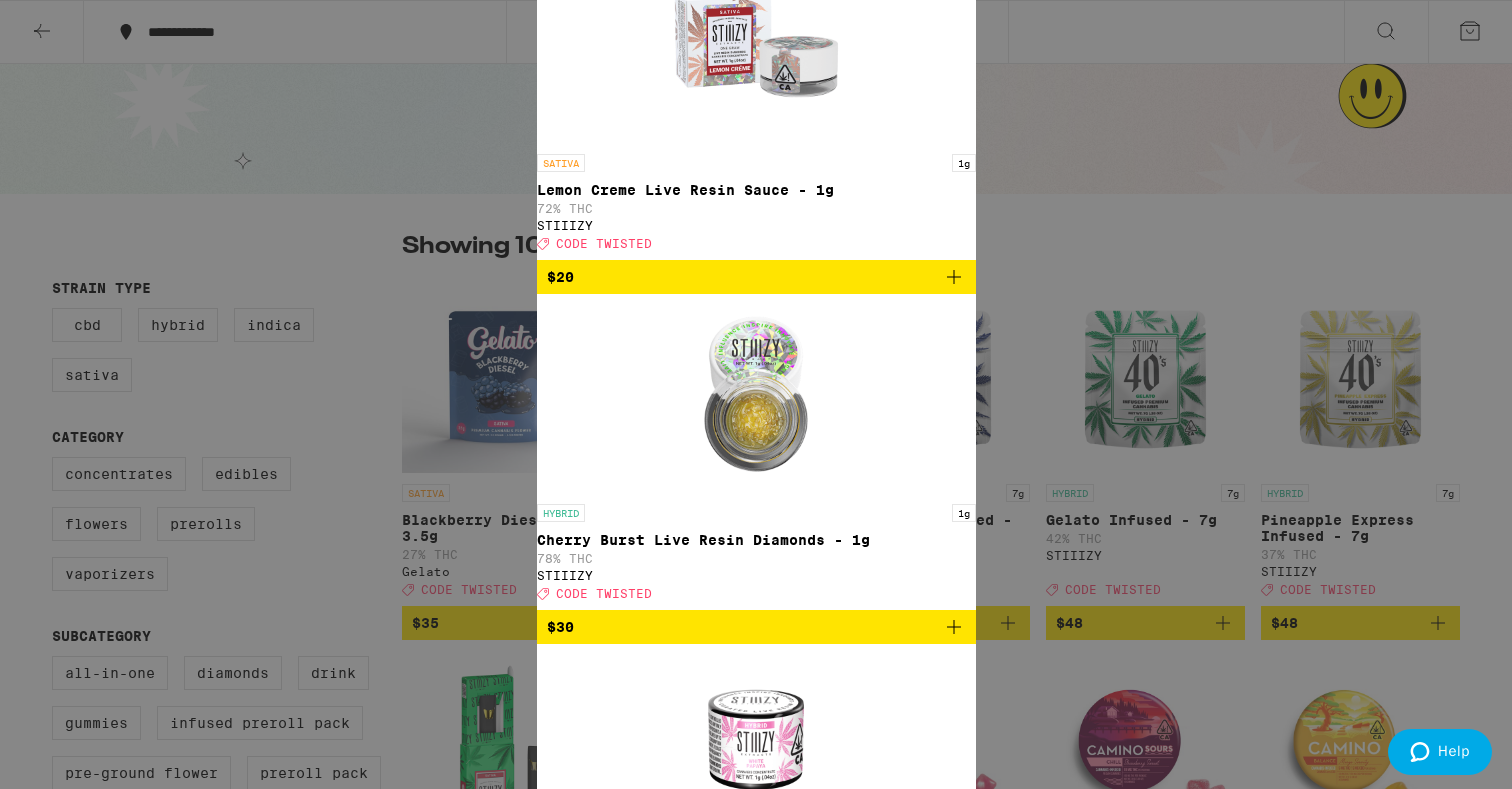type on "stii" 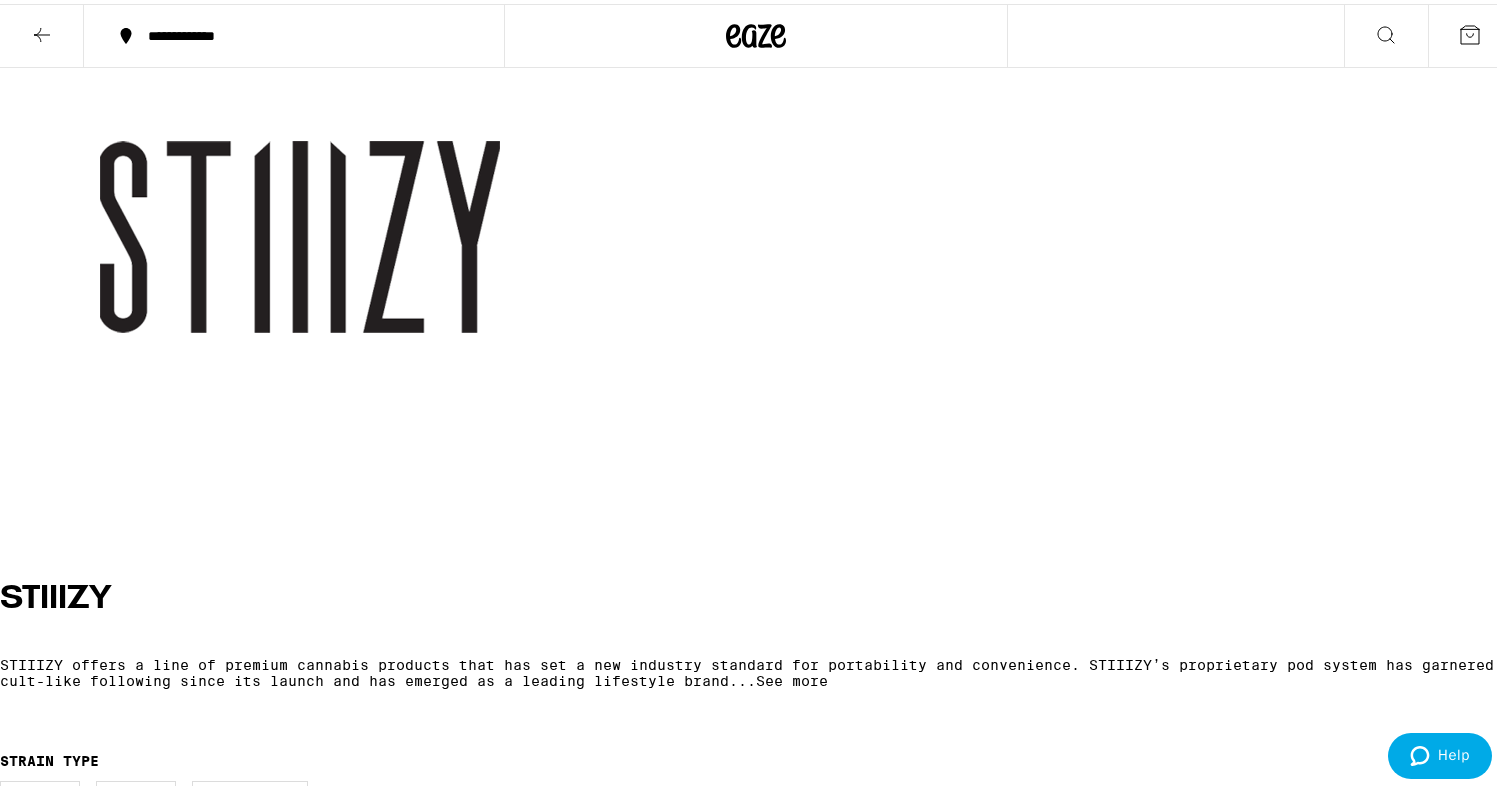 scroll, scrollTop: 400, scrollLeft: 0, axis: vertical 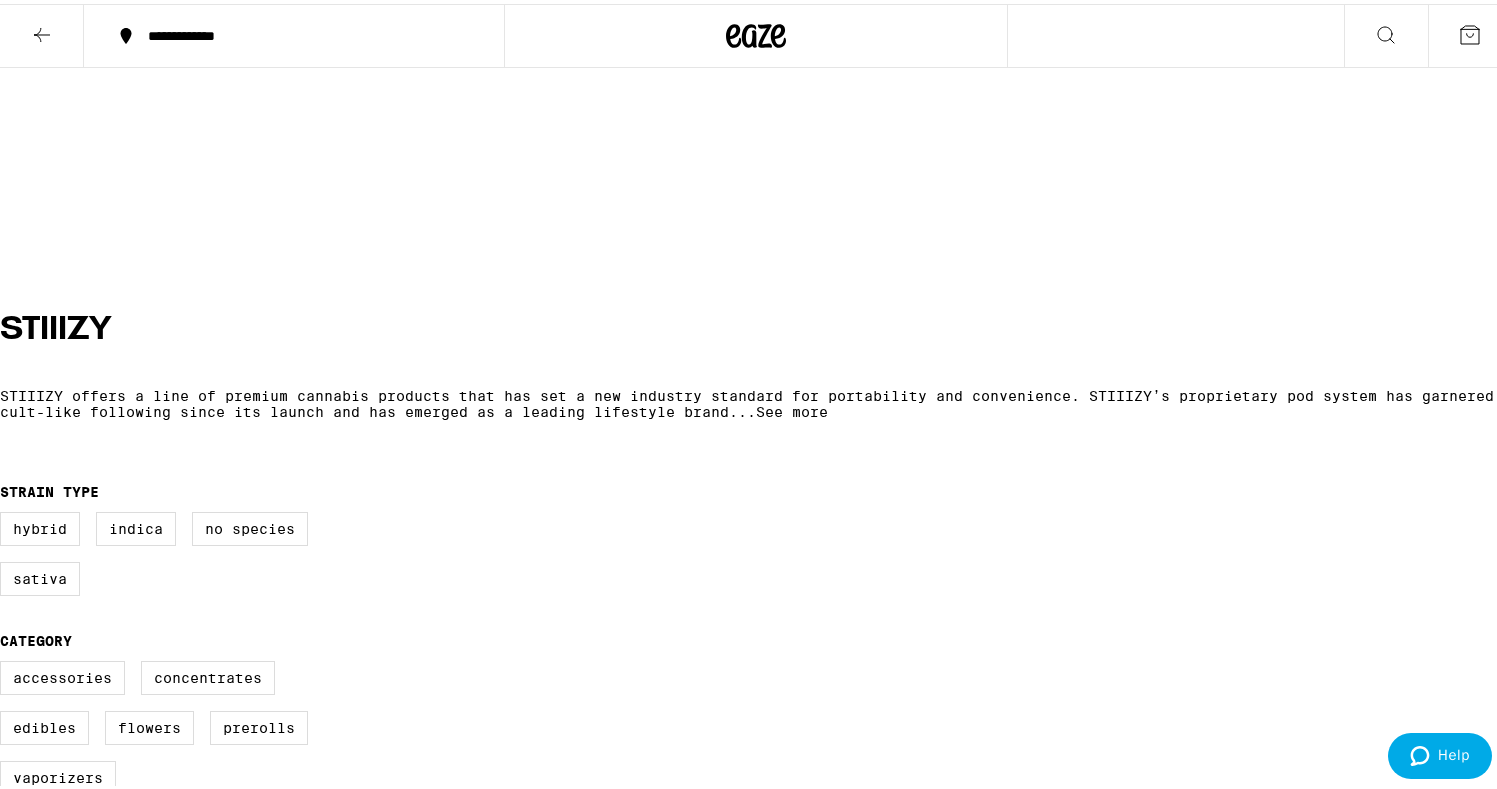 click 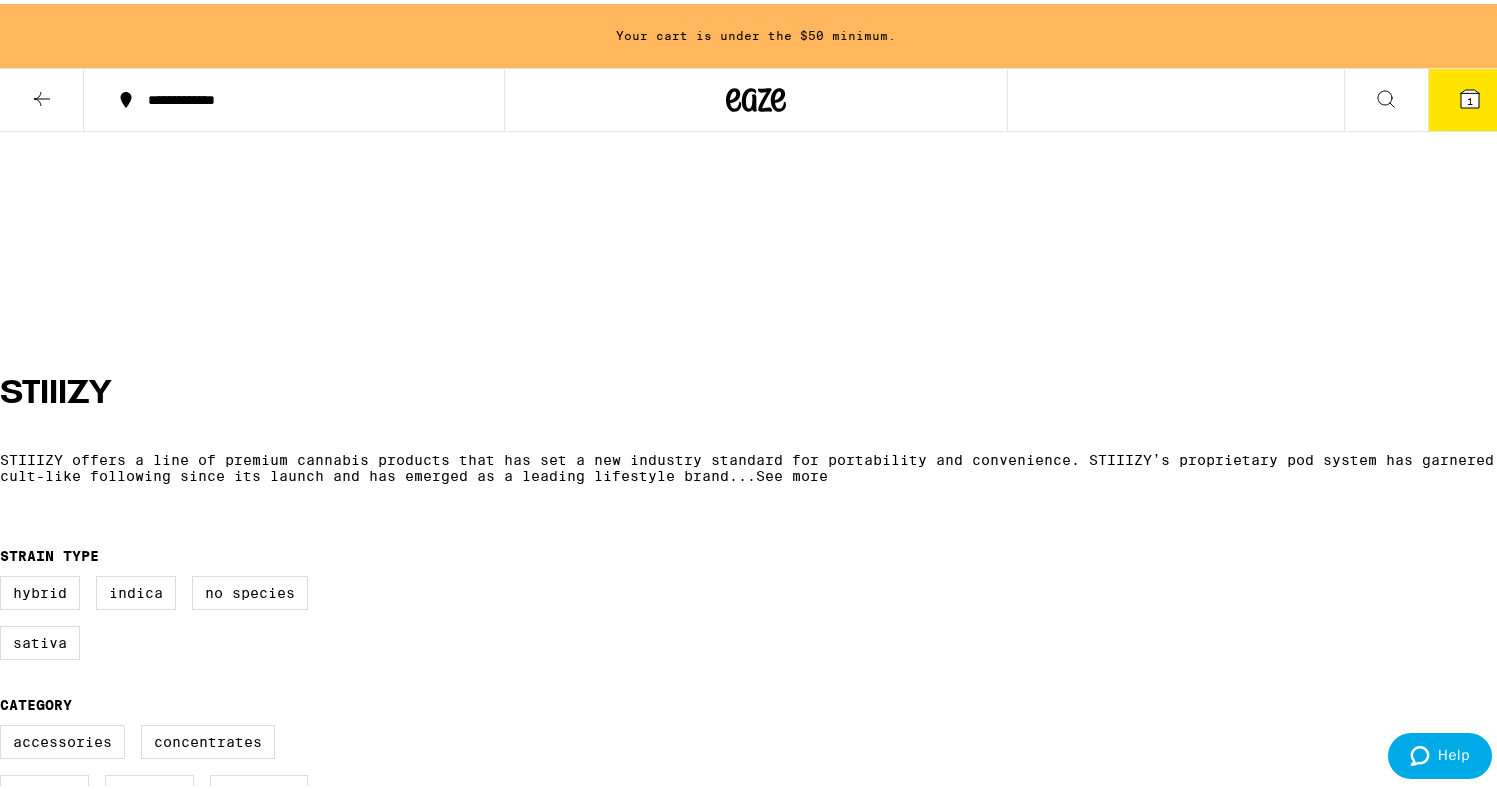 scroll, scrollTop: 464, scrollLeft: 0, axis: vertical 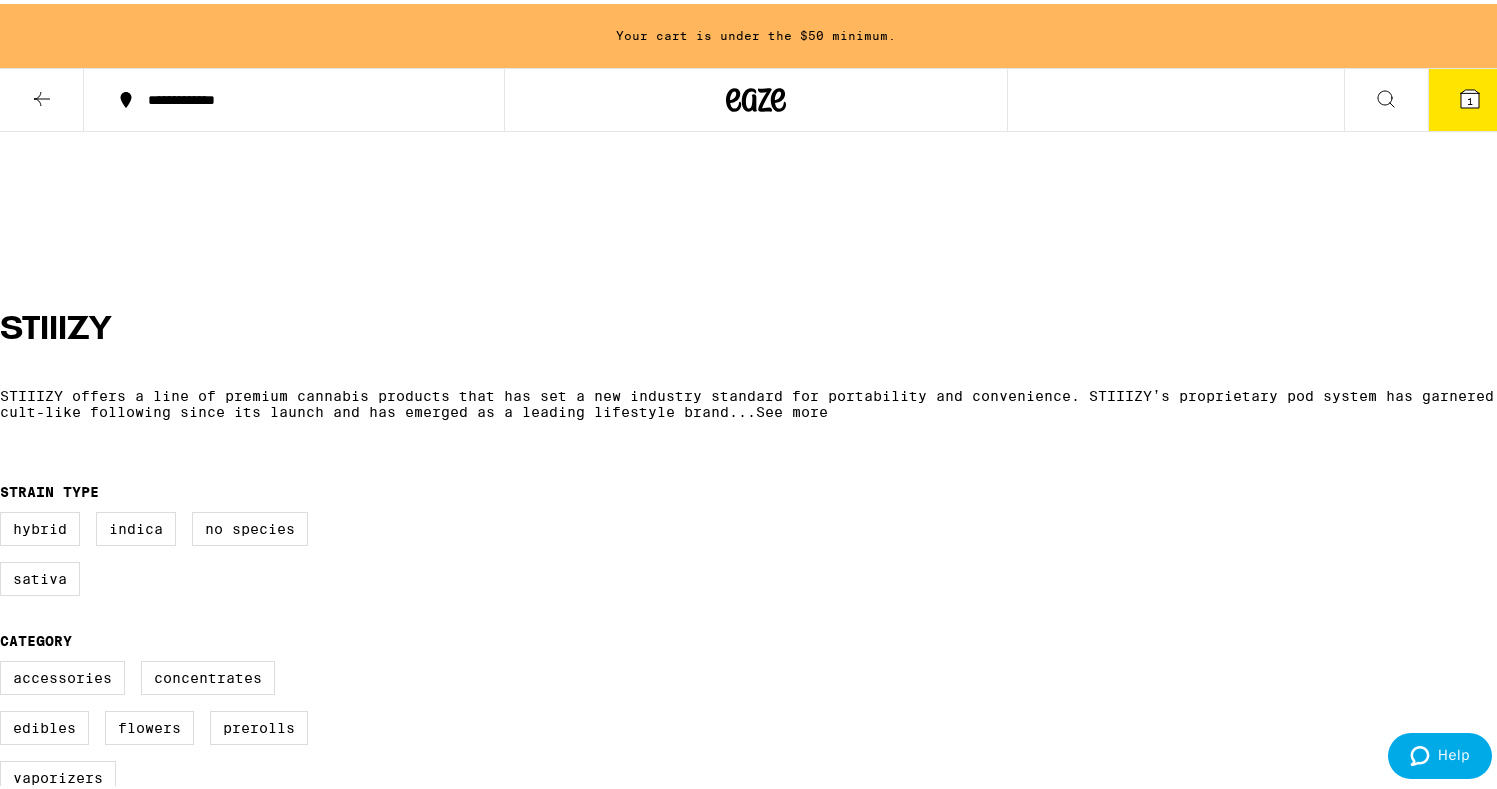 click 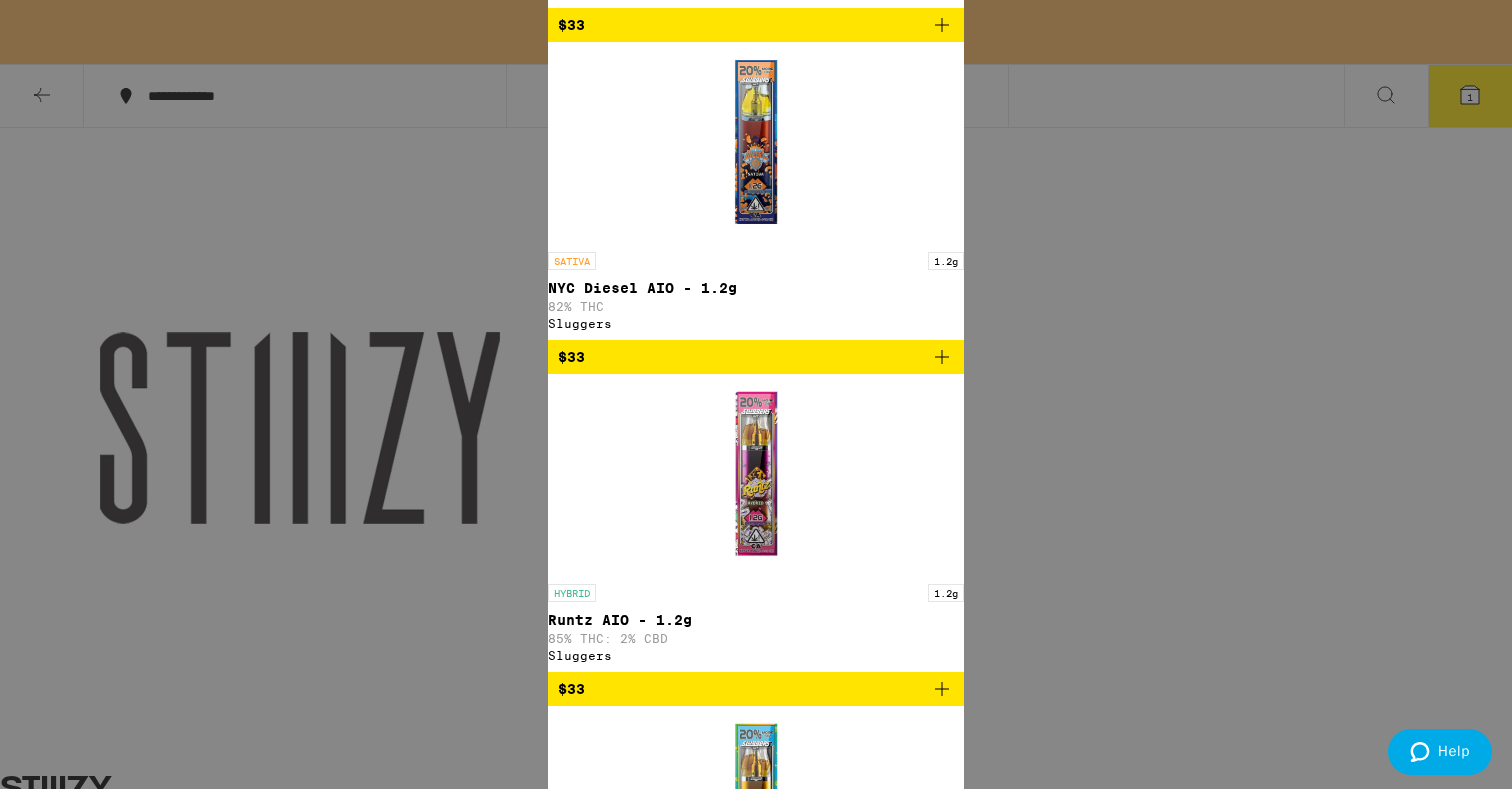 type on "slu" 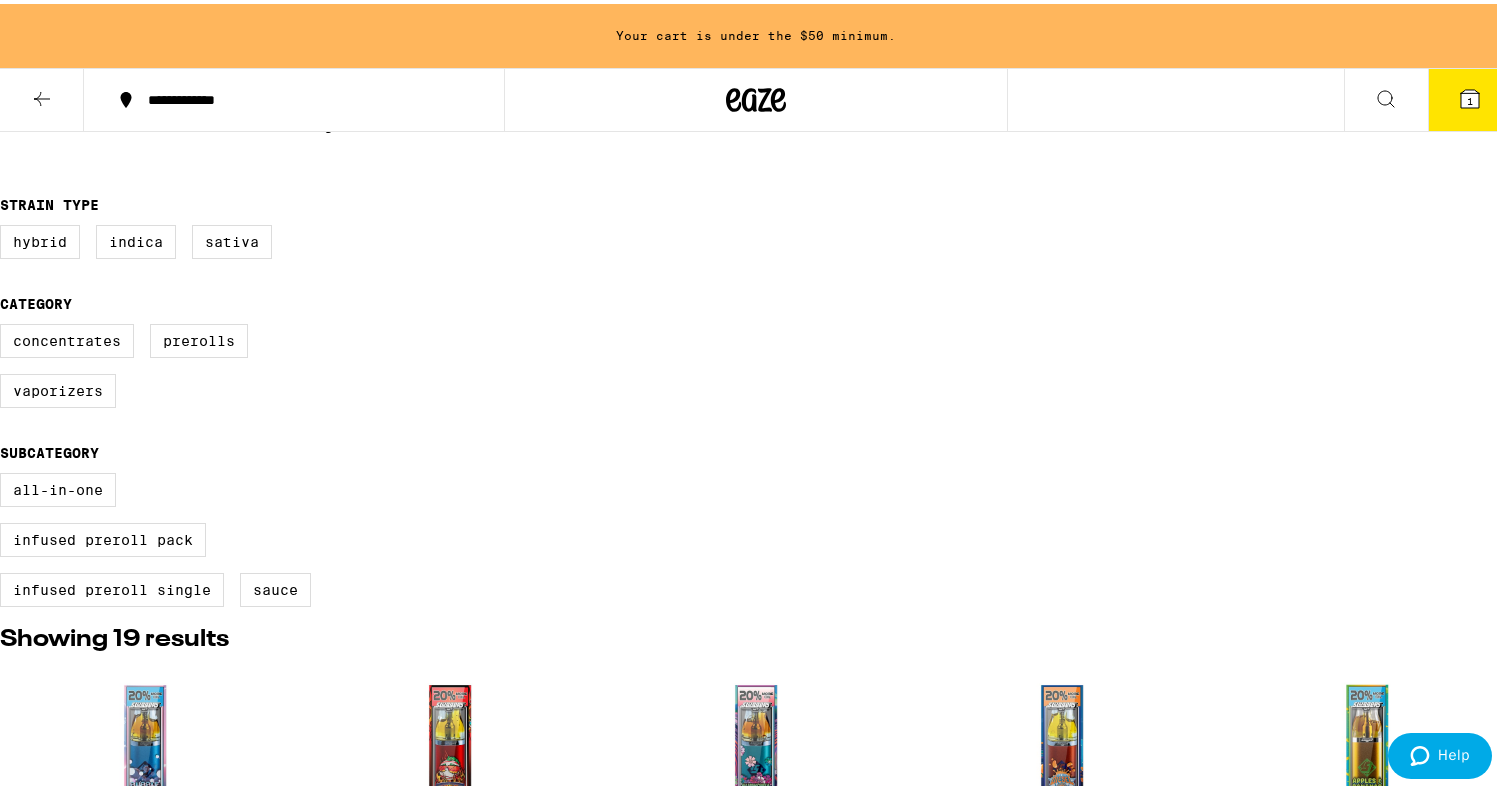 scroll, scrollTop: 800, scrollLeft: 0, axis: vertical 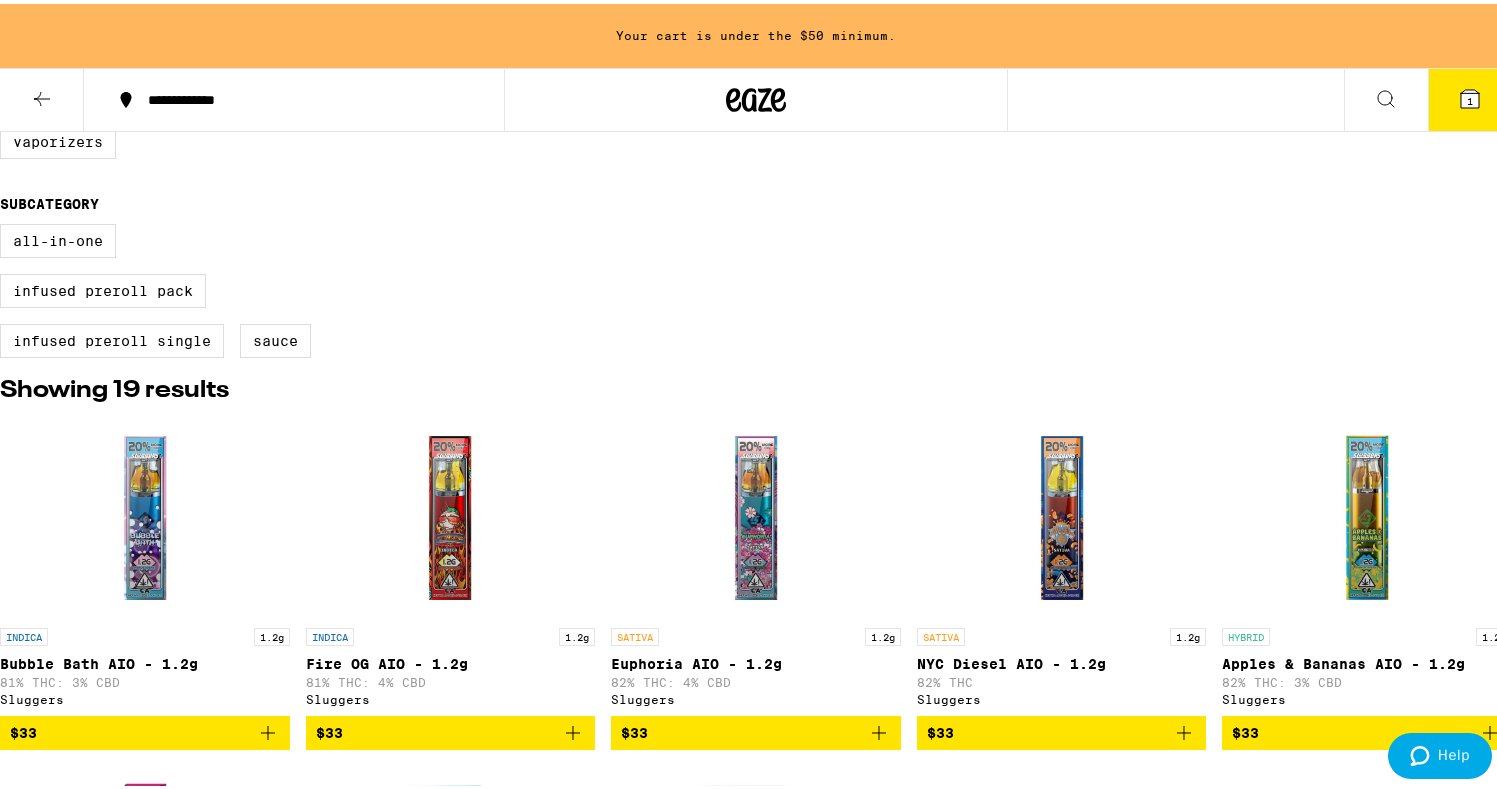 click 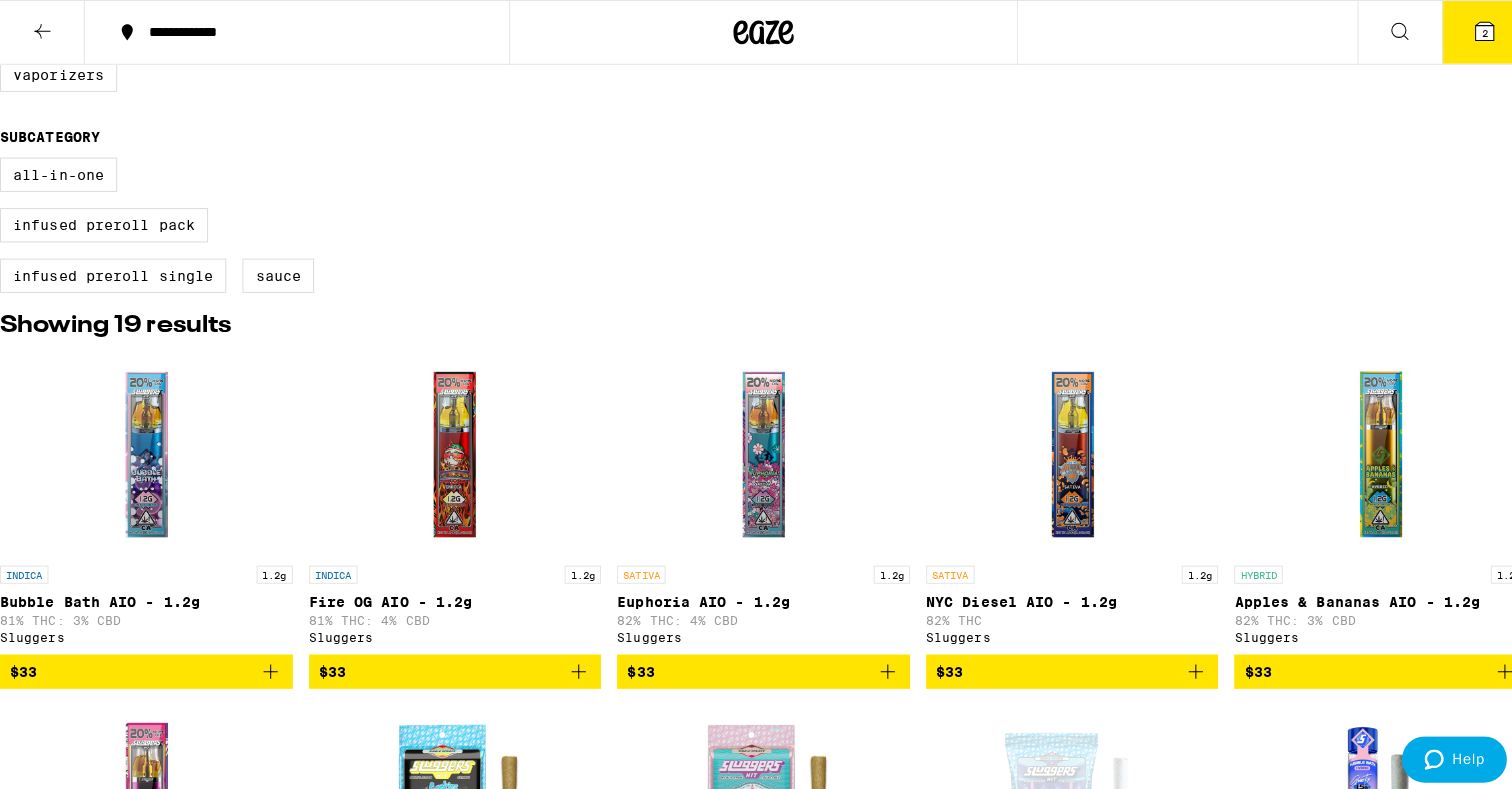 scroll, scrollTop: 736, scrollLeft: 0, axis: vertical 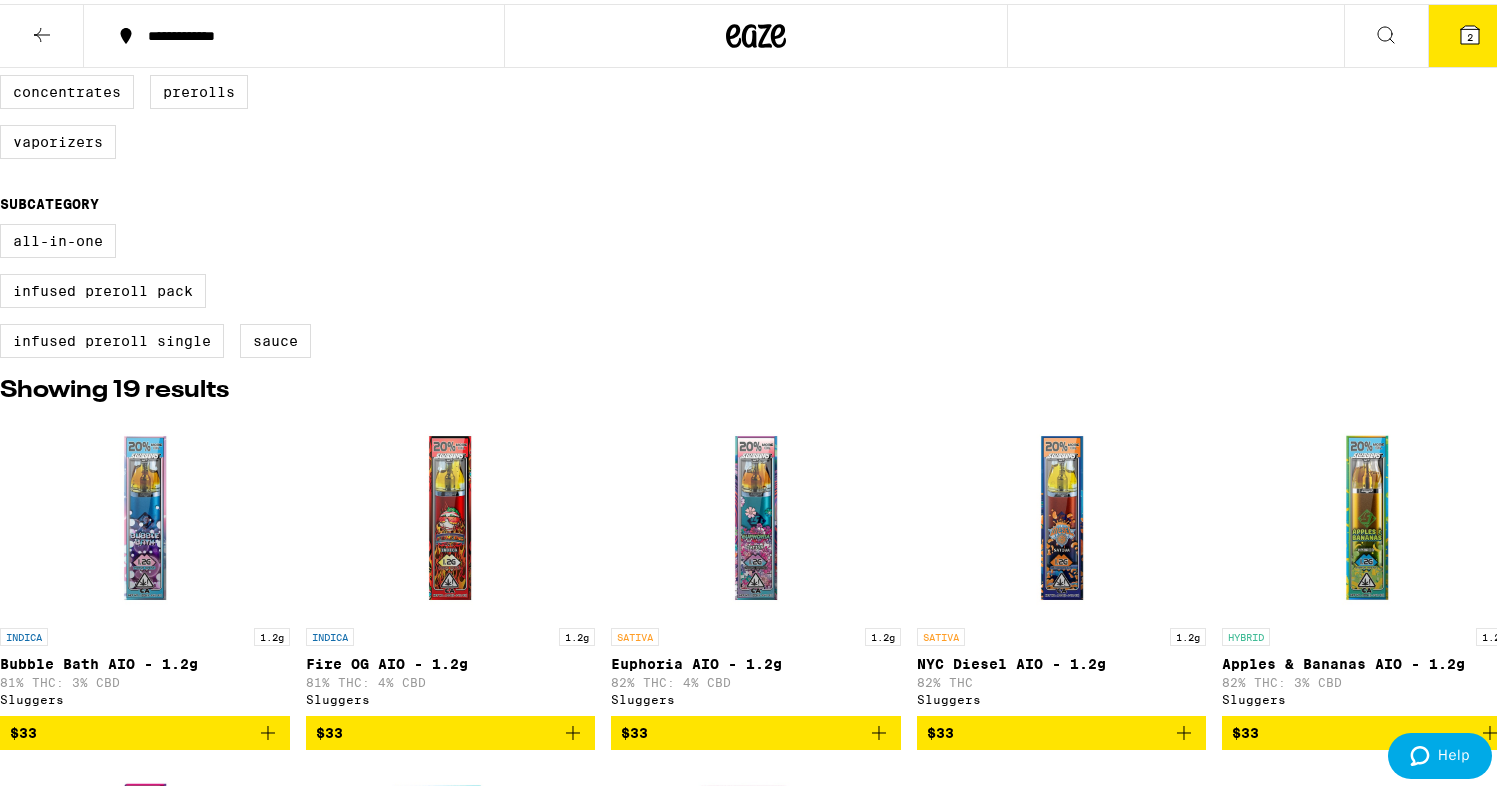 click 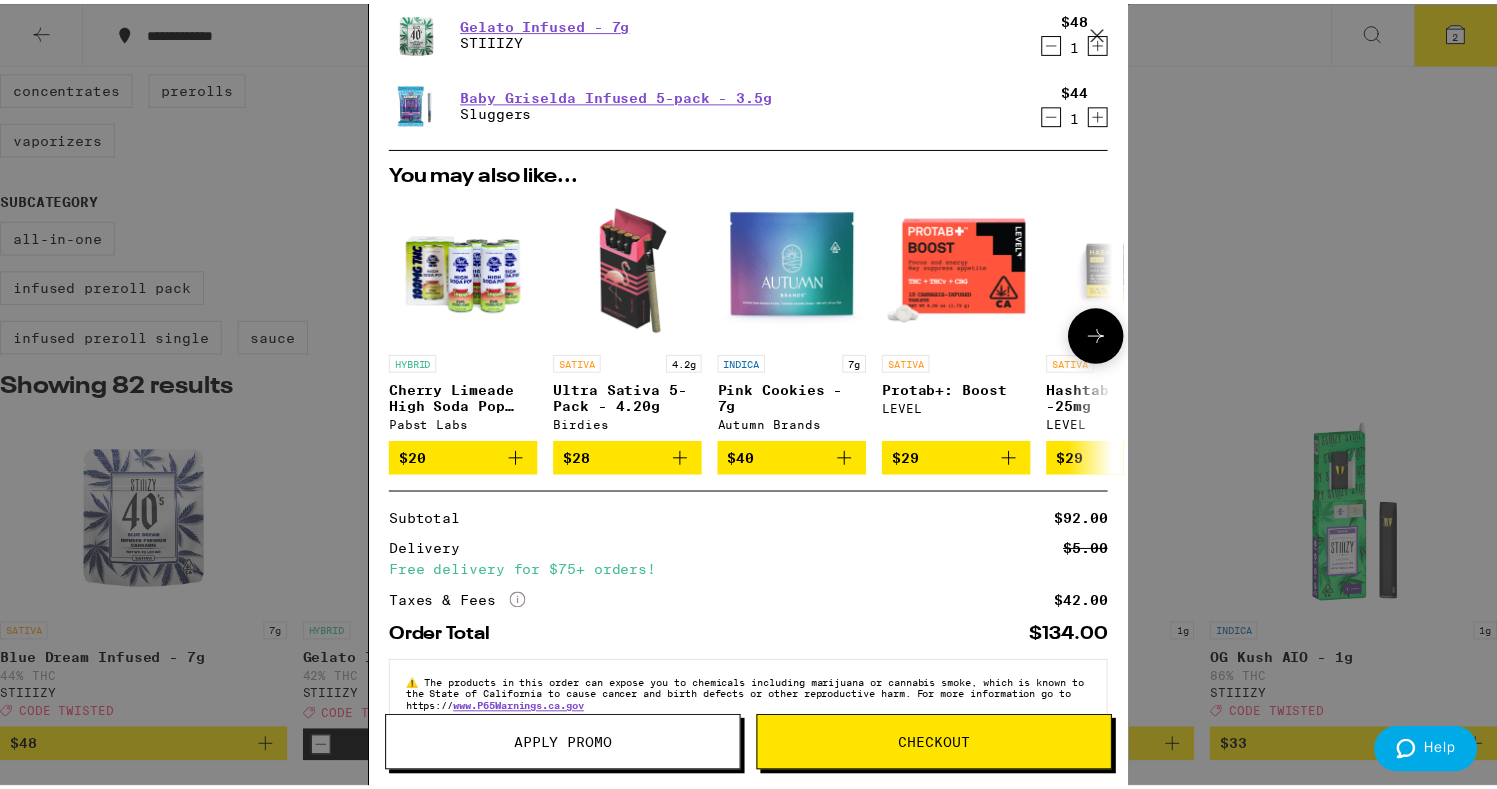 scroll, scrollTop: 113, scrollLeft: 0, axis: vertical 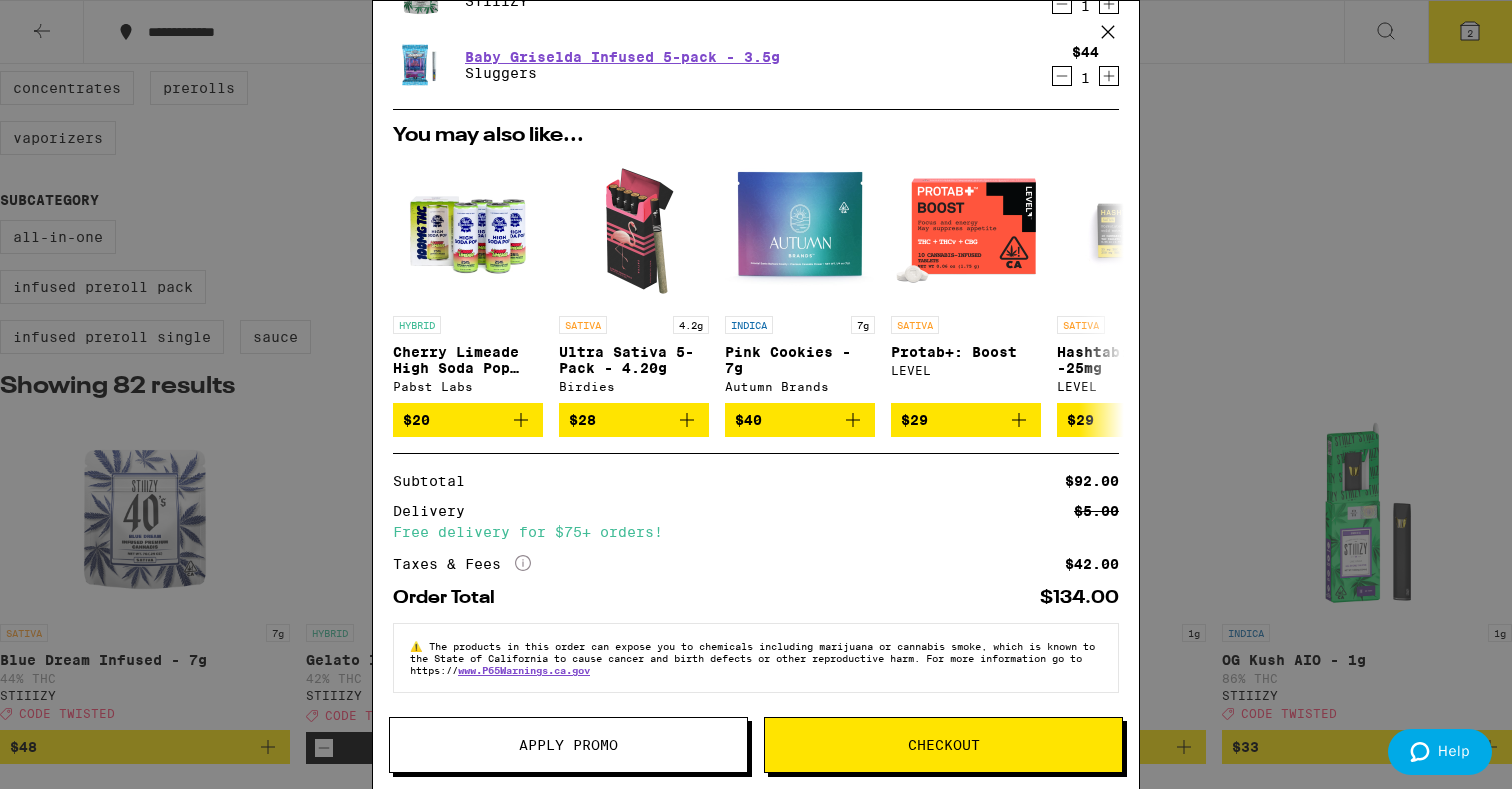 click on "Apply Promo" at bounding box center (568, 745) 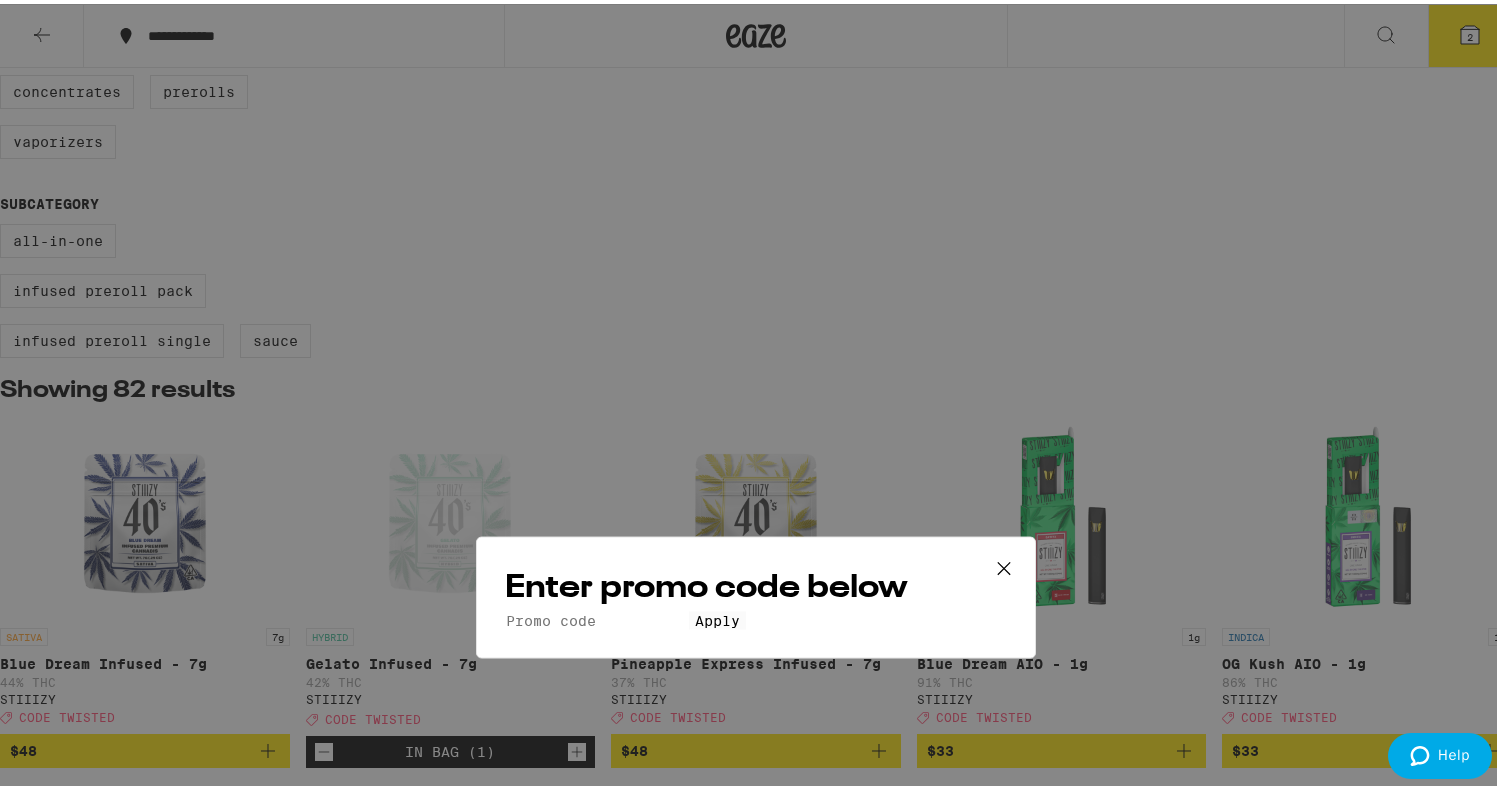 click on "Promo Code" at bounding box center (597, 418) 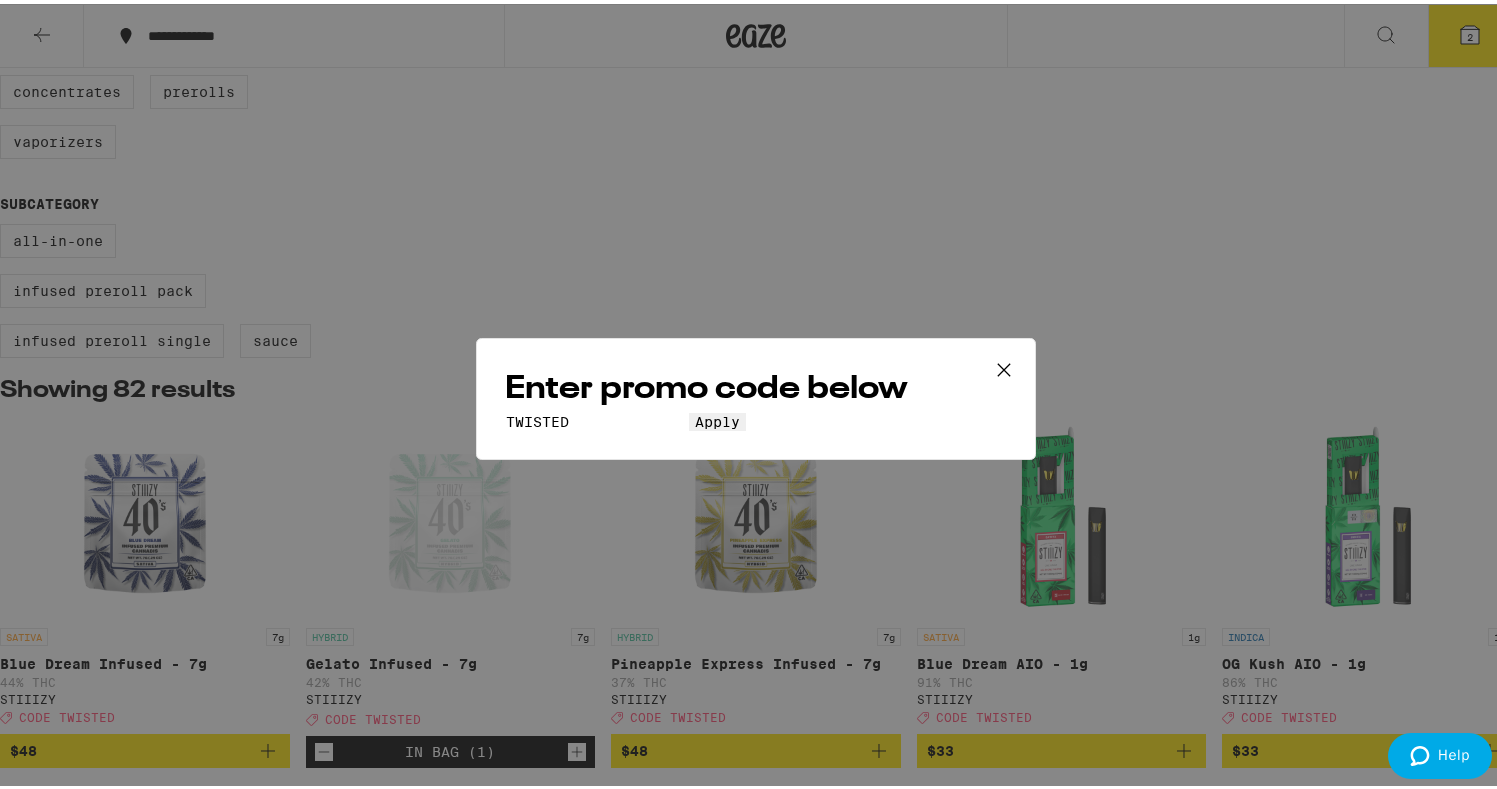 type on "TWISTED" 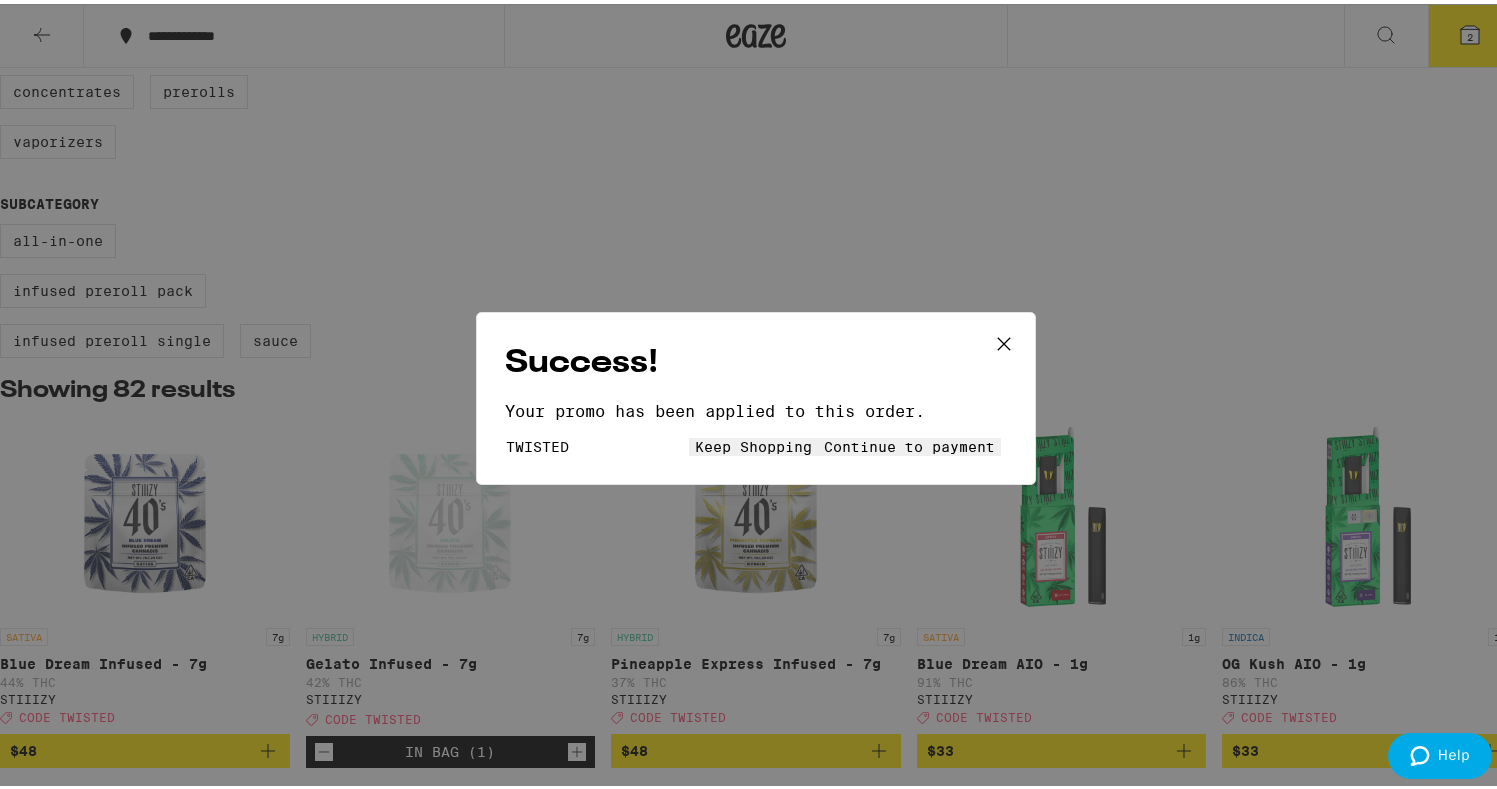 click on "Continue to payment" at bounding box center (909, 443) 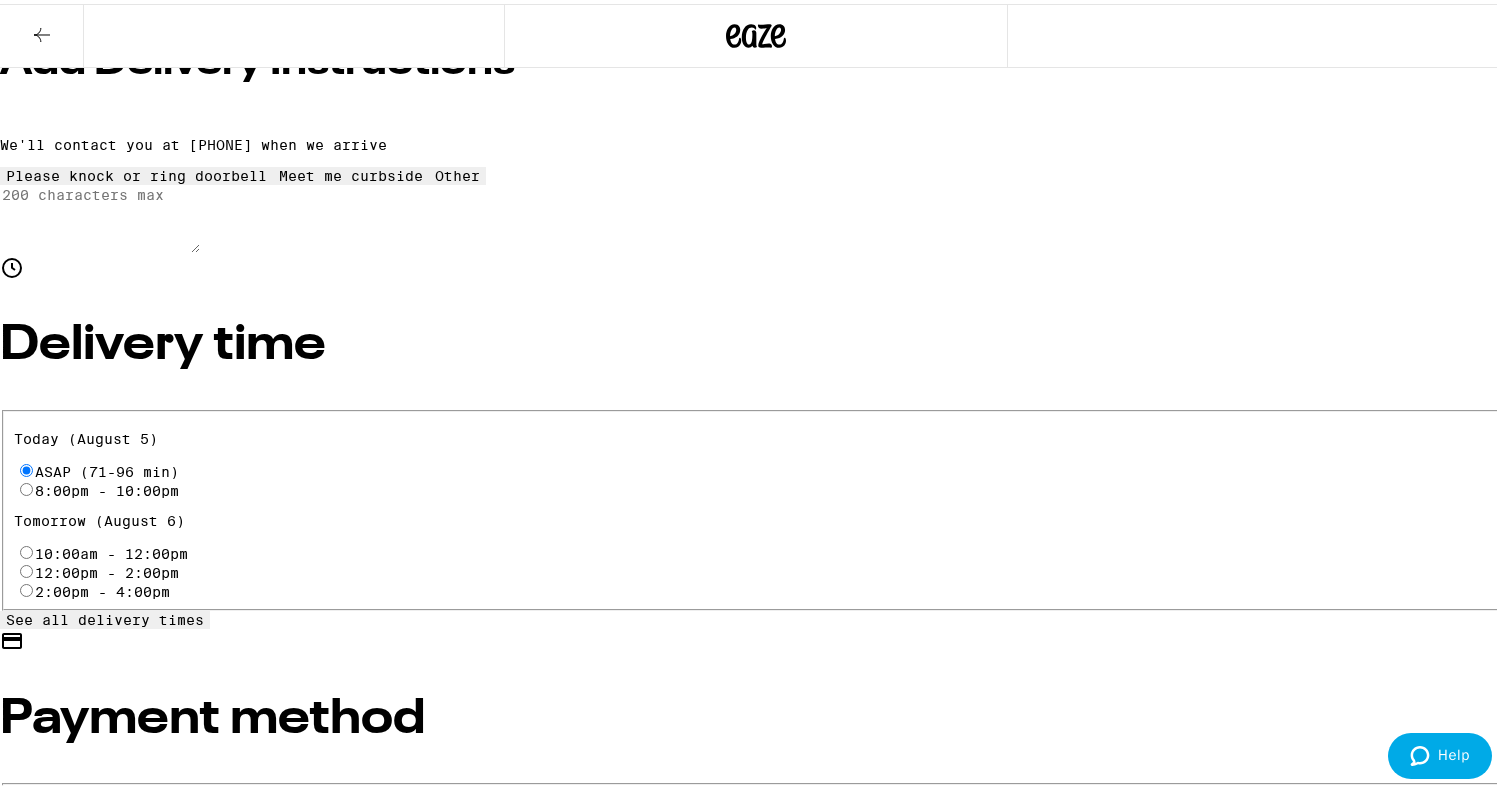 scroll, scrollTop: 500, scrollLeft: 0, axis: vertical 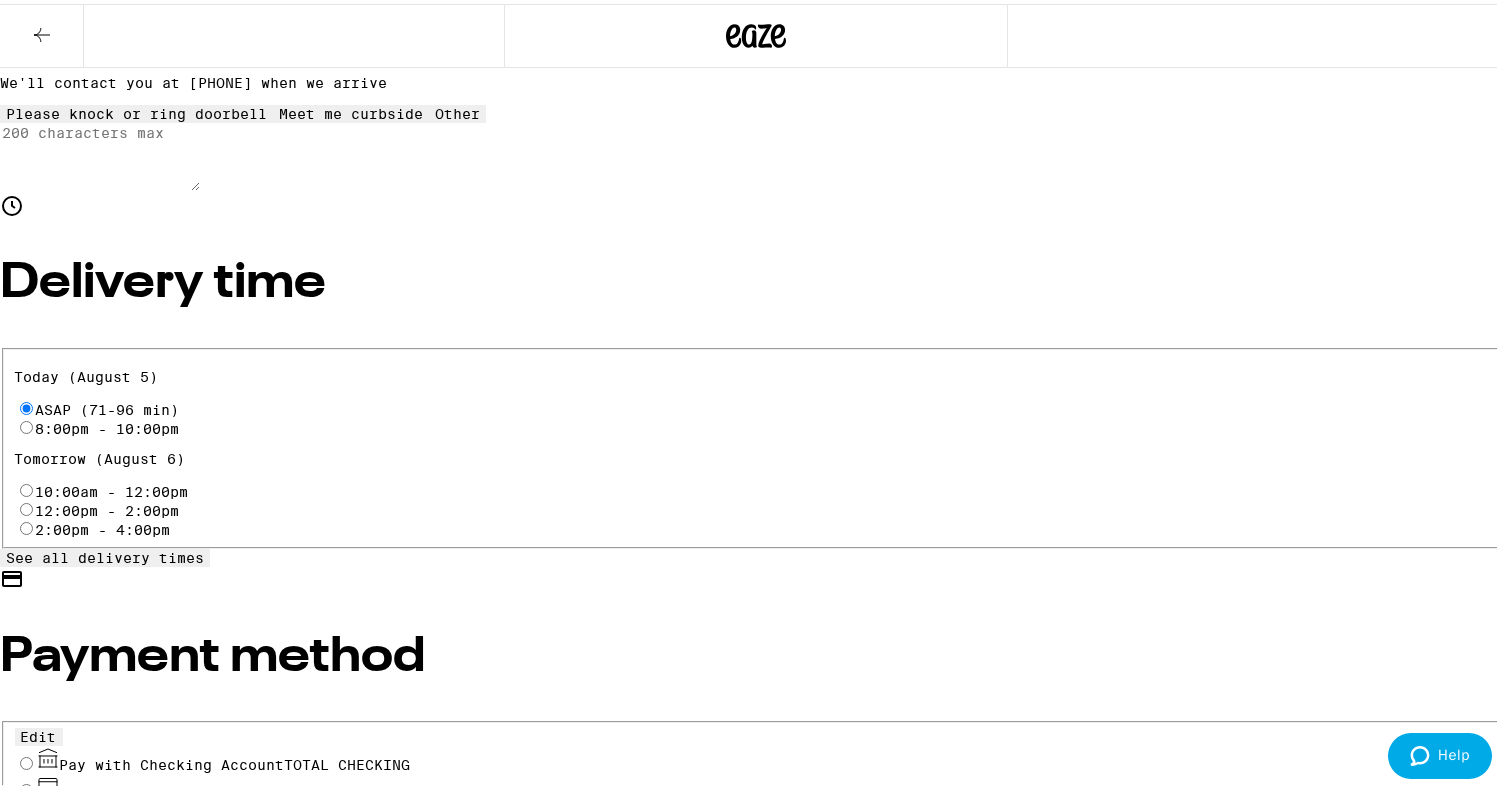 click on "Pay with Debit (in person) Pin required" at bounding box center (26, 786) 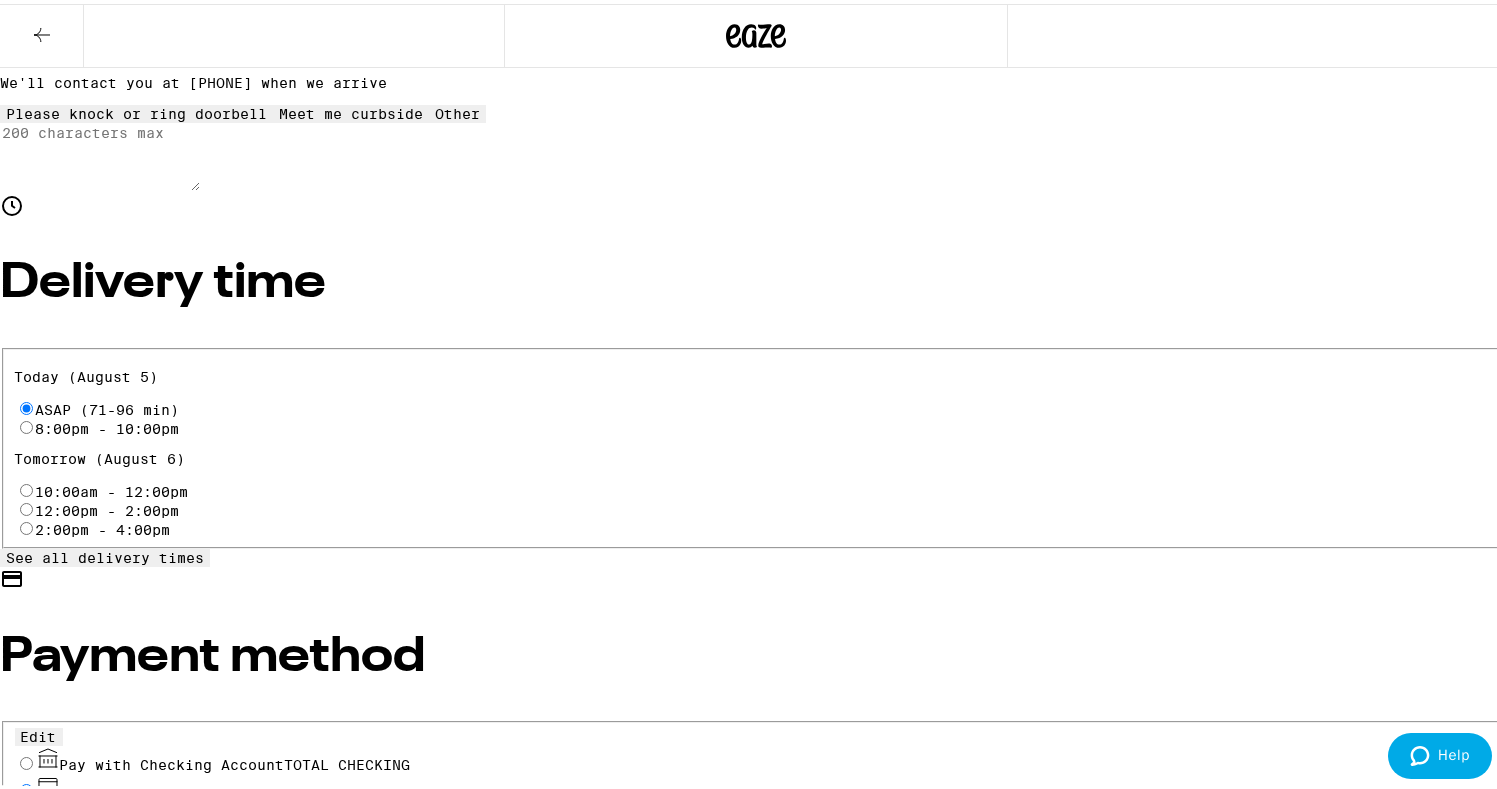 radio on "true" 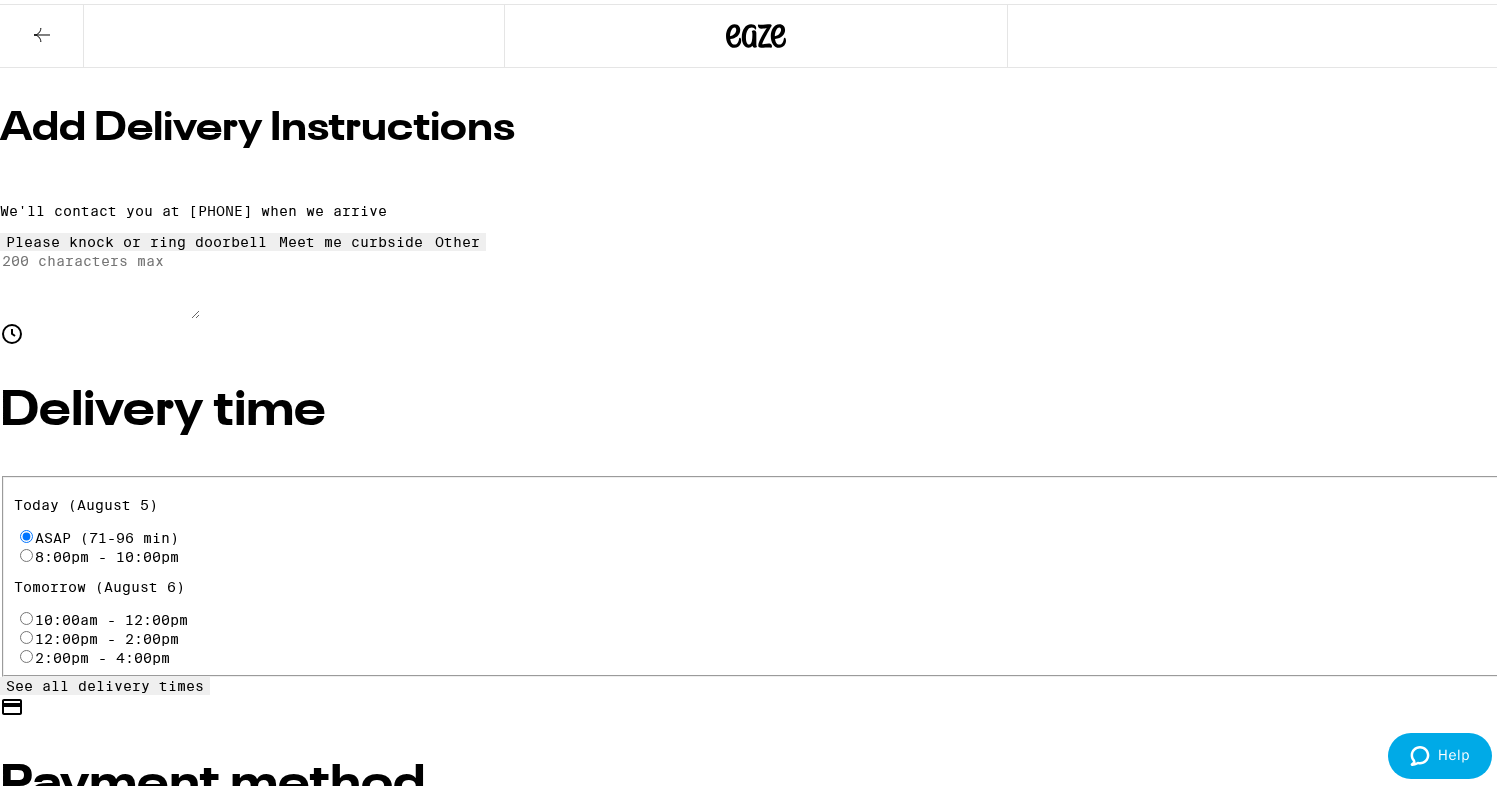 scroll, scrollTop: 65, scrollLeft: 0, axis: vertical 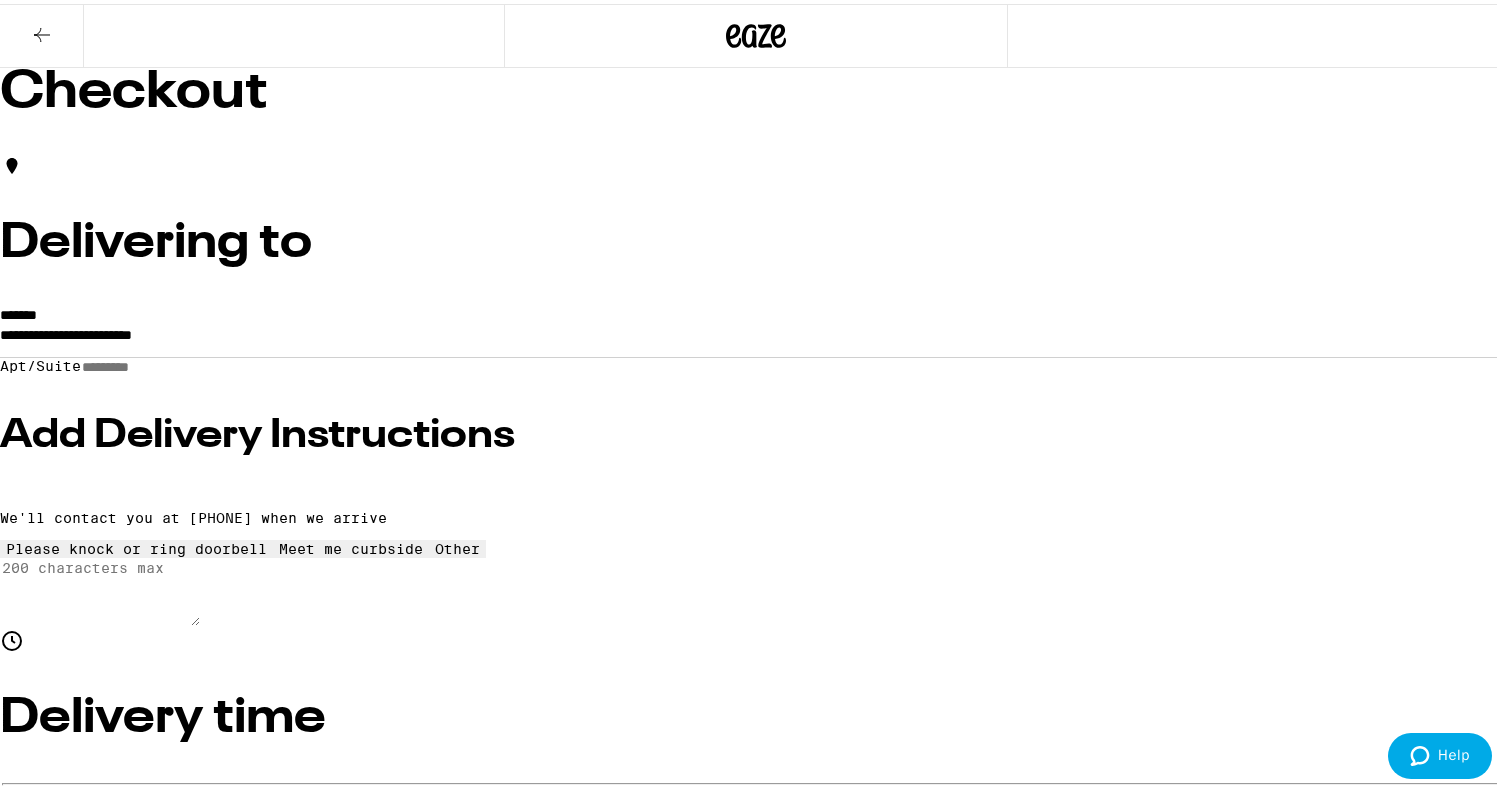 click on "Other" at bounding box center [756, 1920] 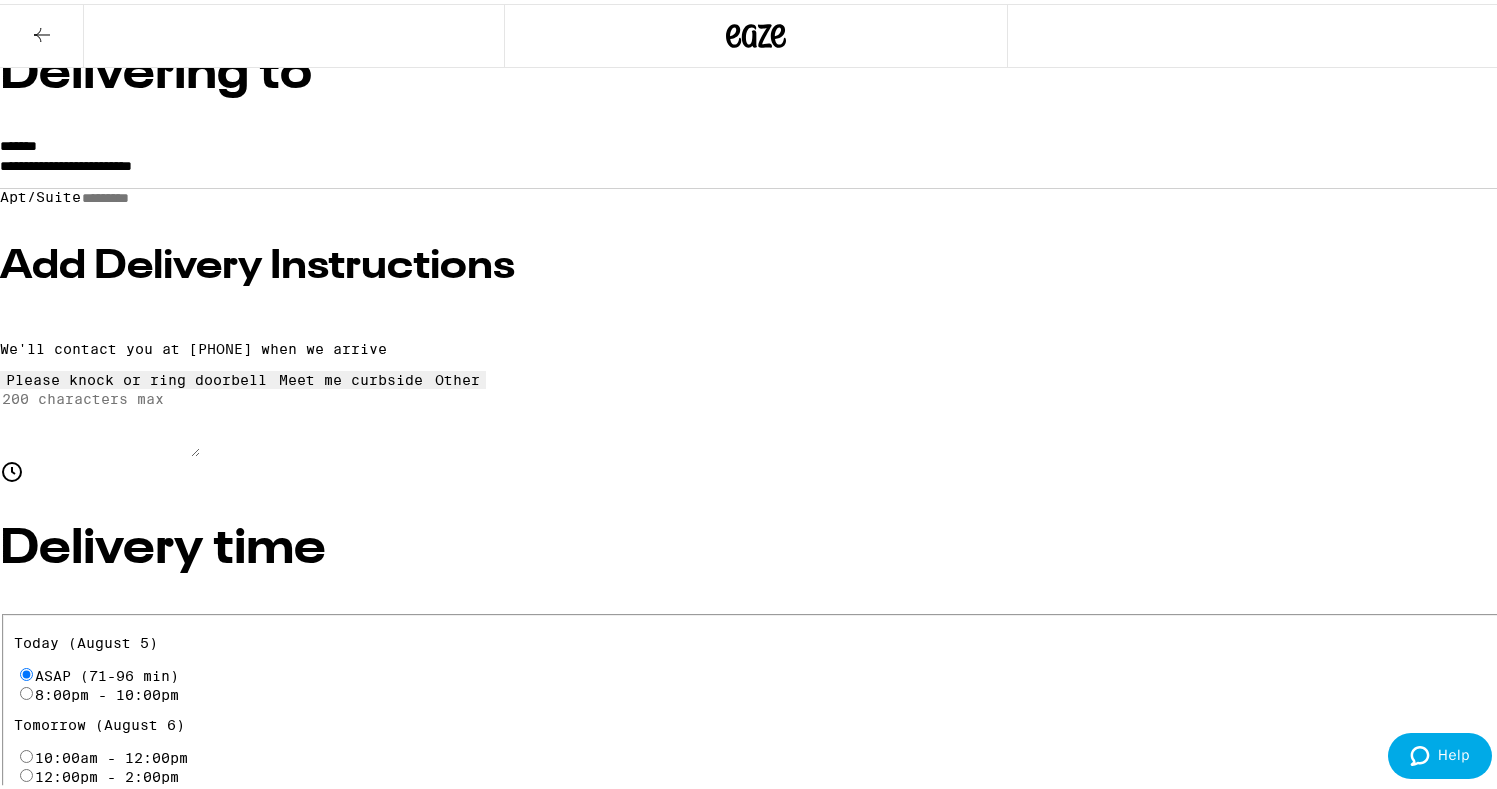 scroll, scrollTop: 265, scrollLeft: 0, axis: vertical 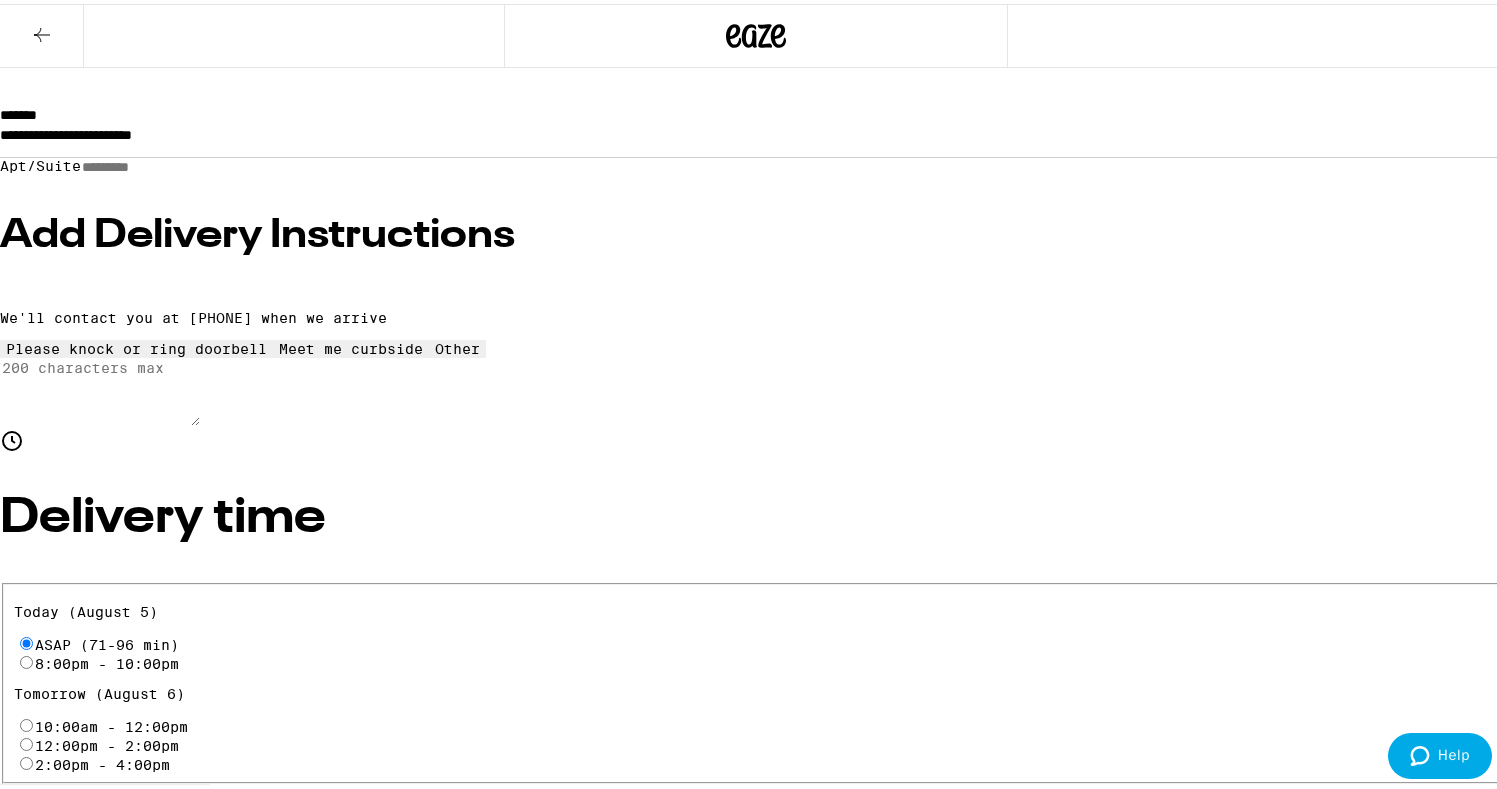 click on "Place Order" at bounding box center (55, 1912) 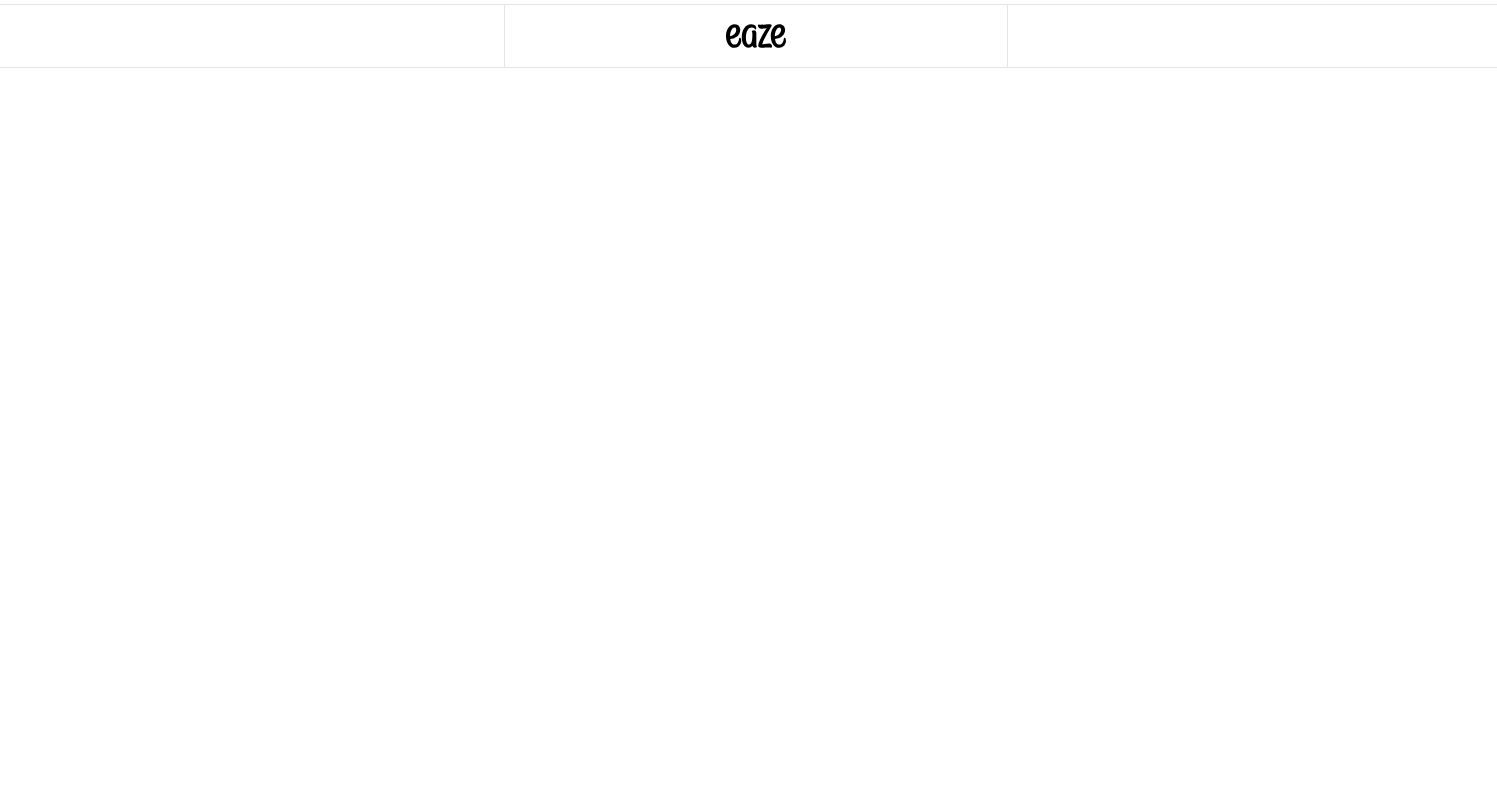 scroll, scrollTop: 0, scrollLeft: 0, axis: both 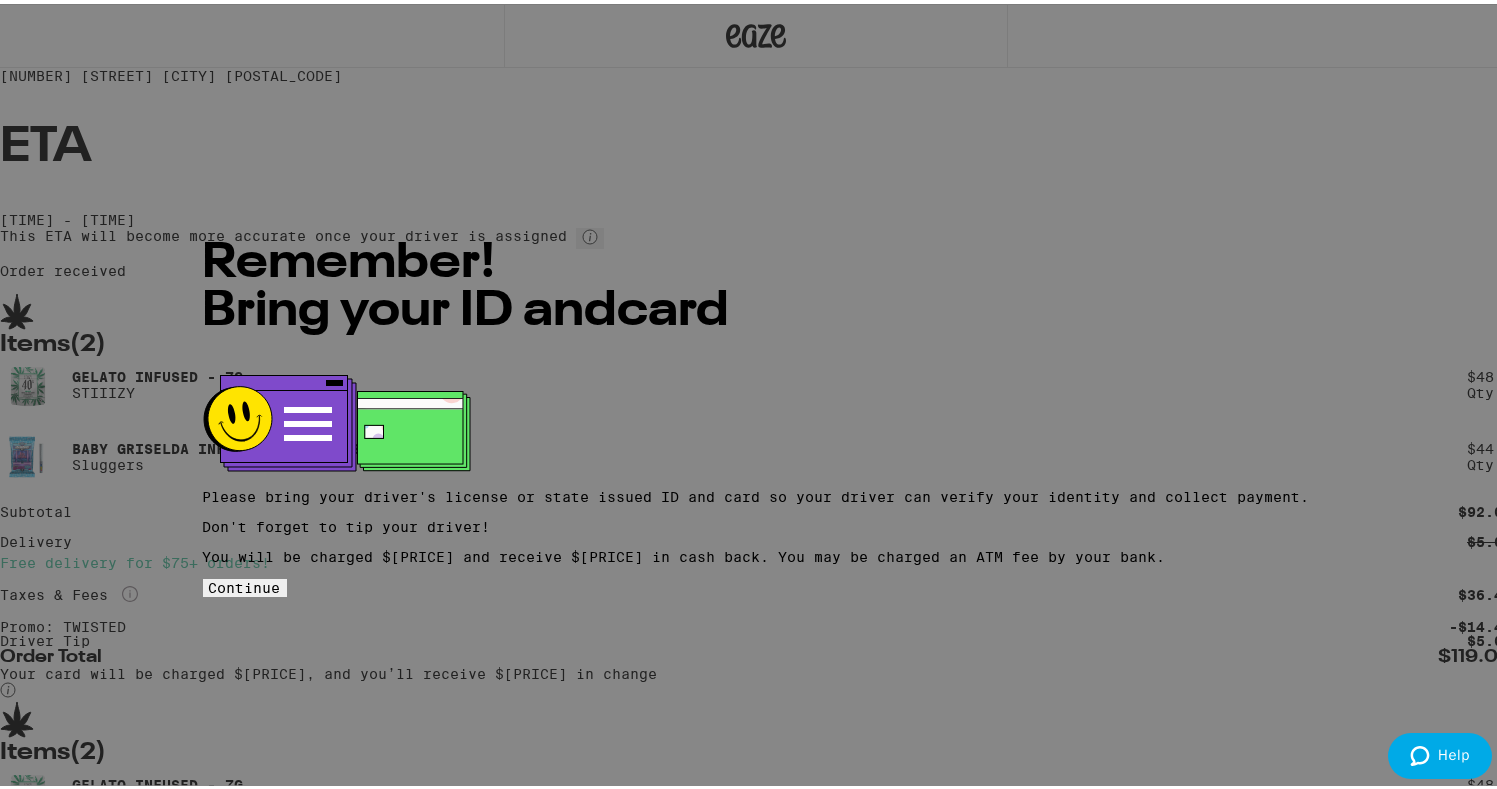 click on "Continue" at bounding box center (245, 584) 